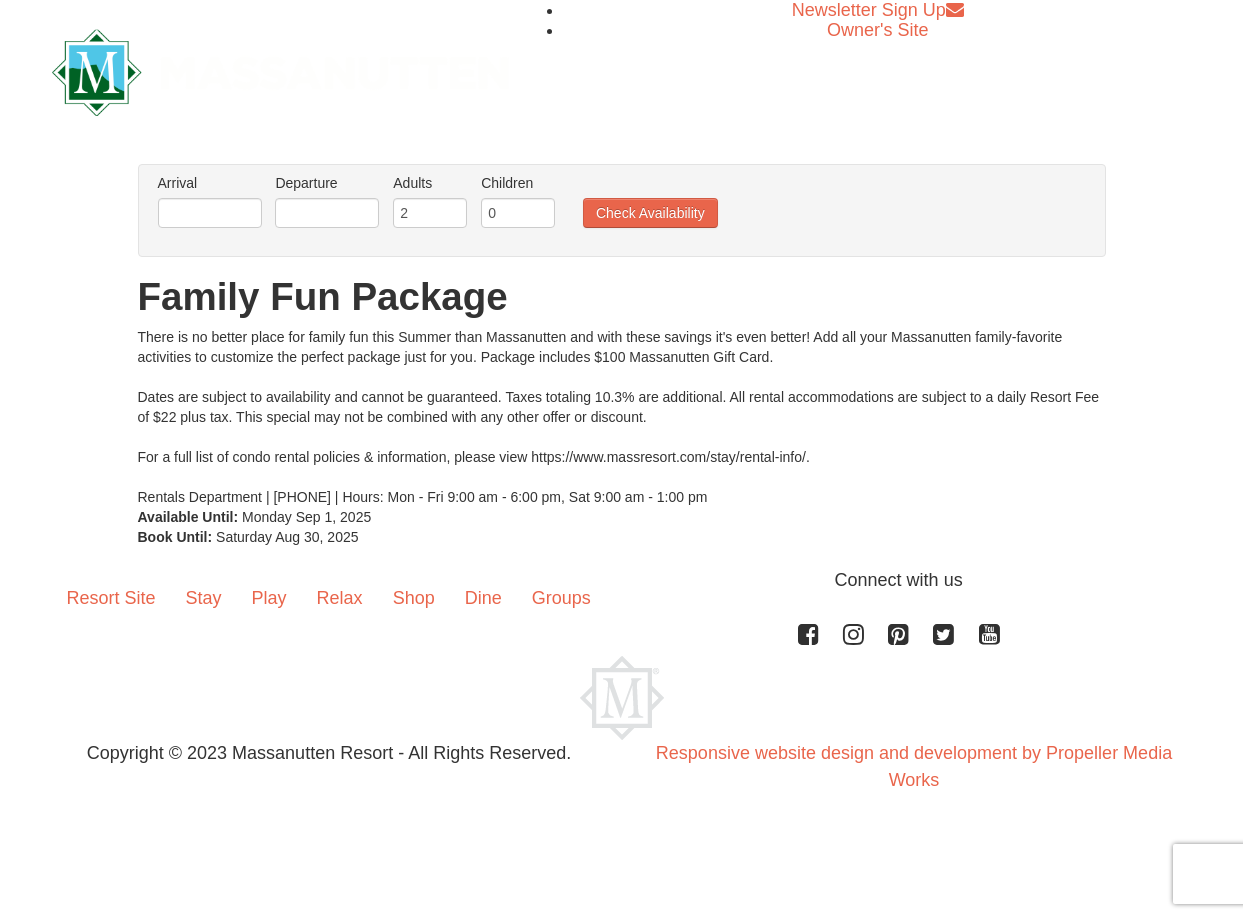 scroll, scrollTop: 0, scrollLeft: 0, axis: both 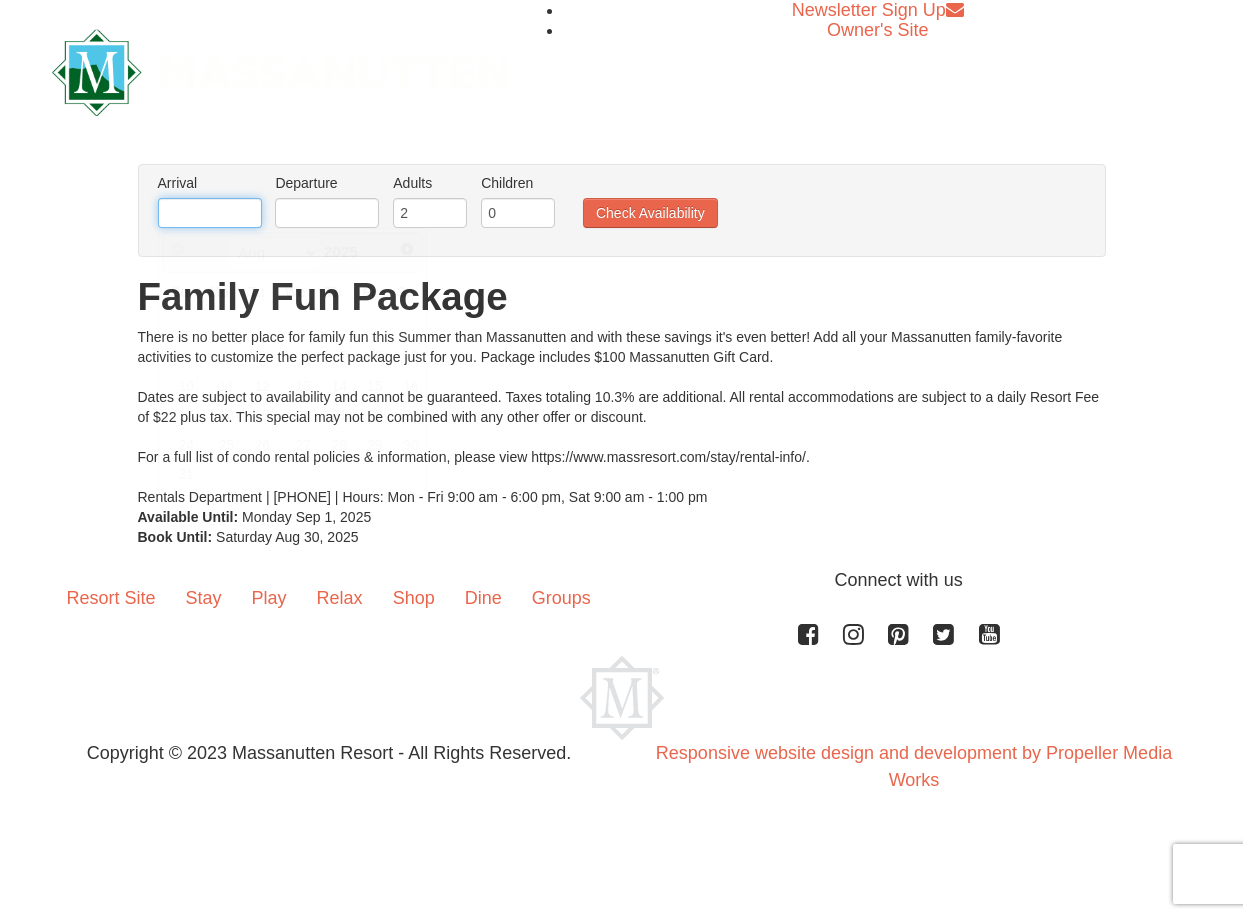 click at bounding box center [210, 213] 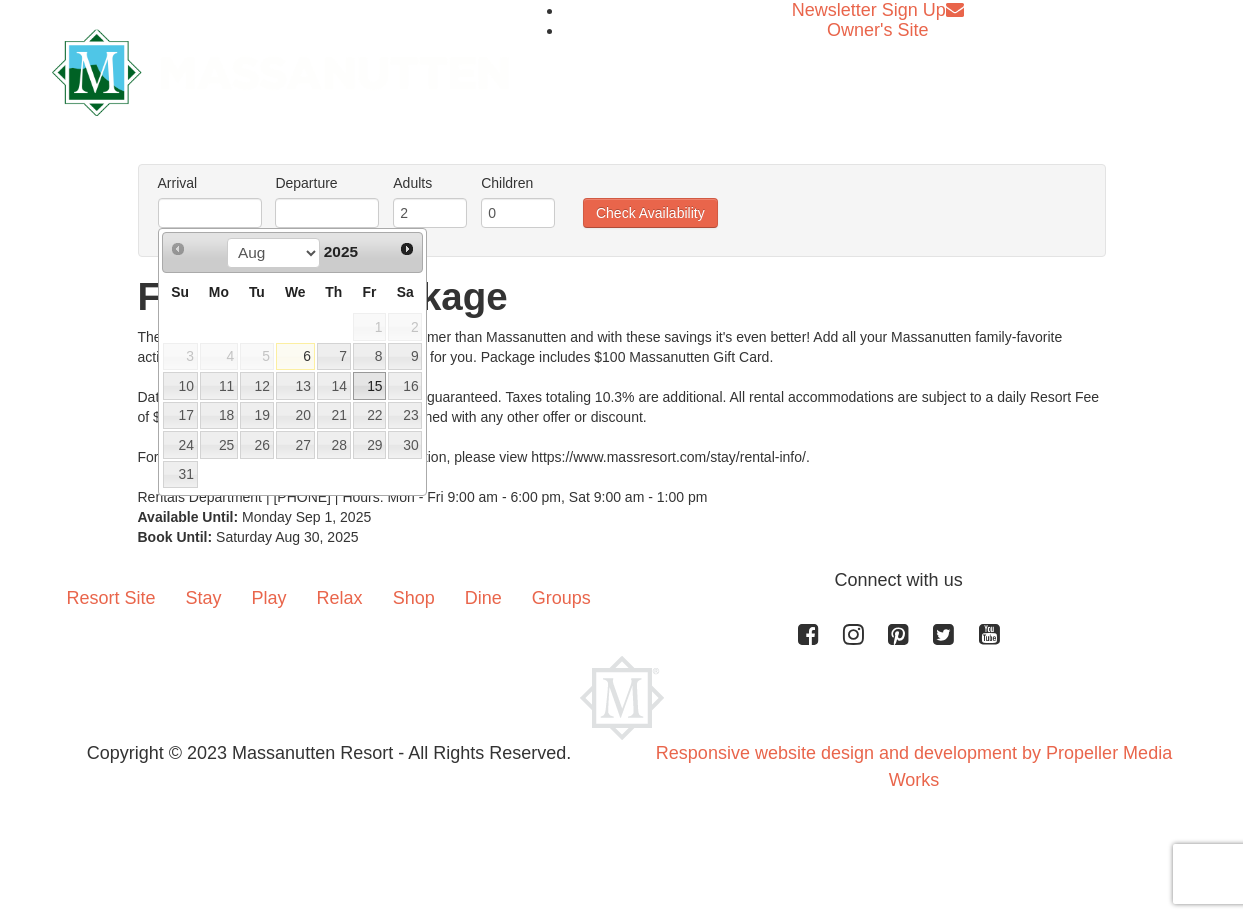 click on "15" at bounding box center (370, 386) 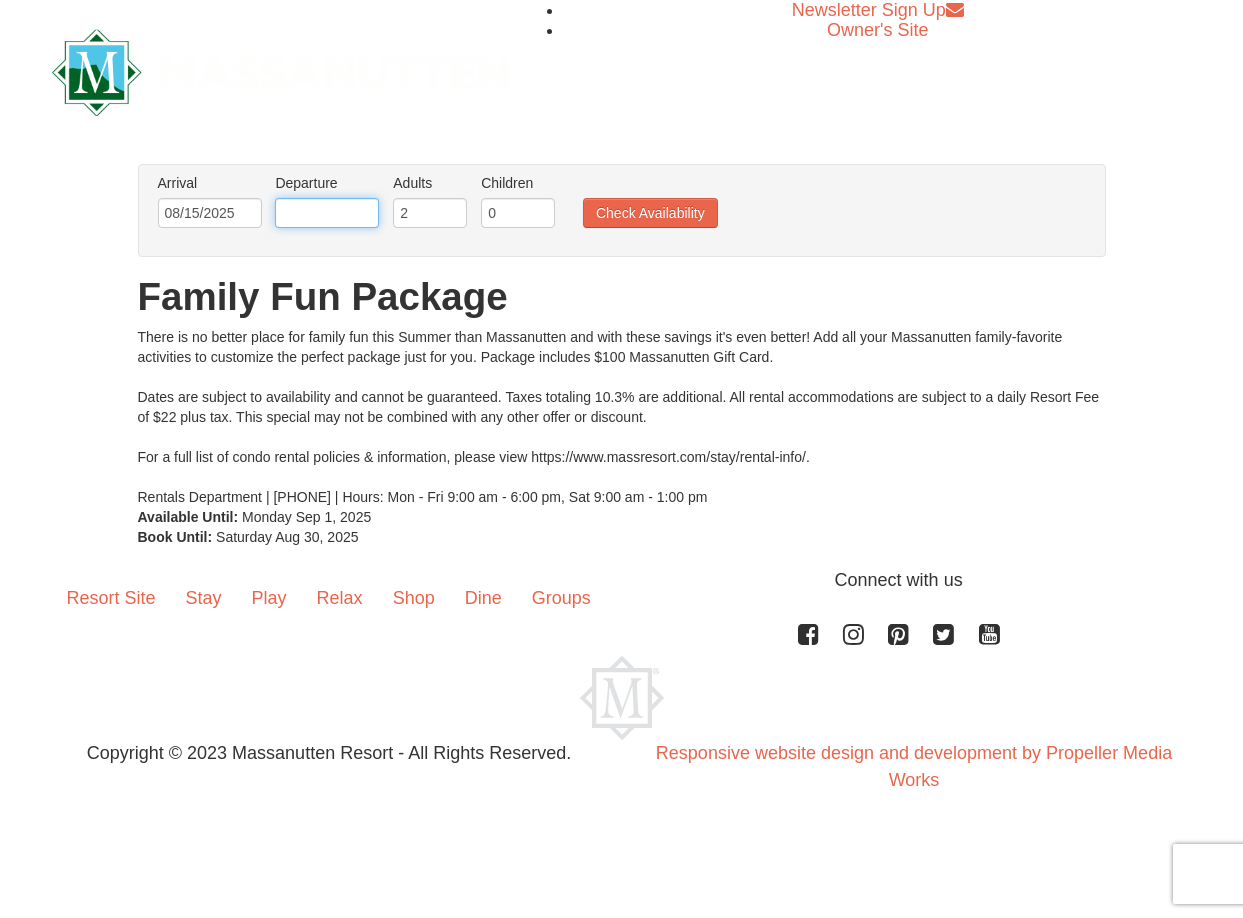 click at bounding box center [327, 213] 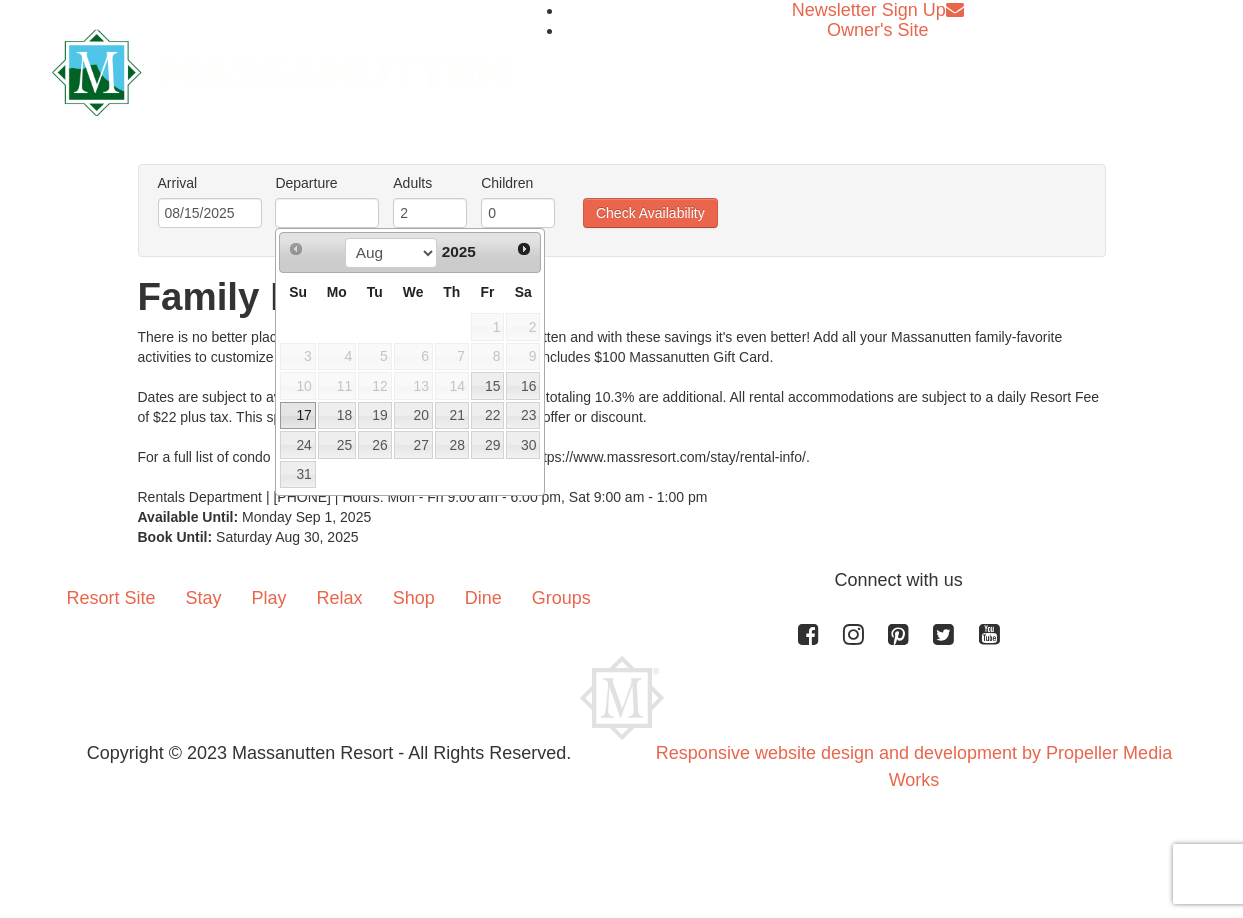 click on "17" at bounding box center [297, 416] 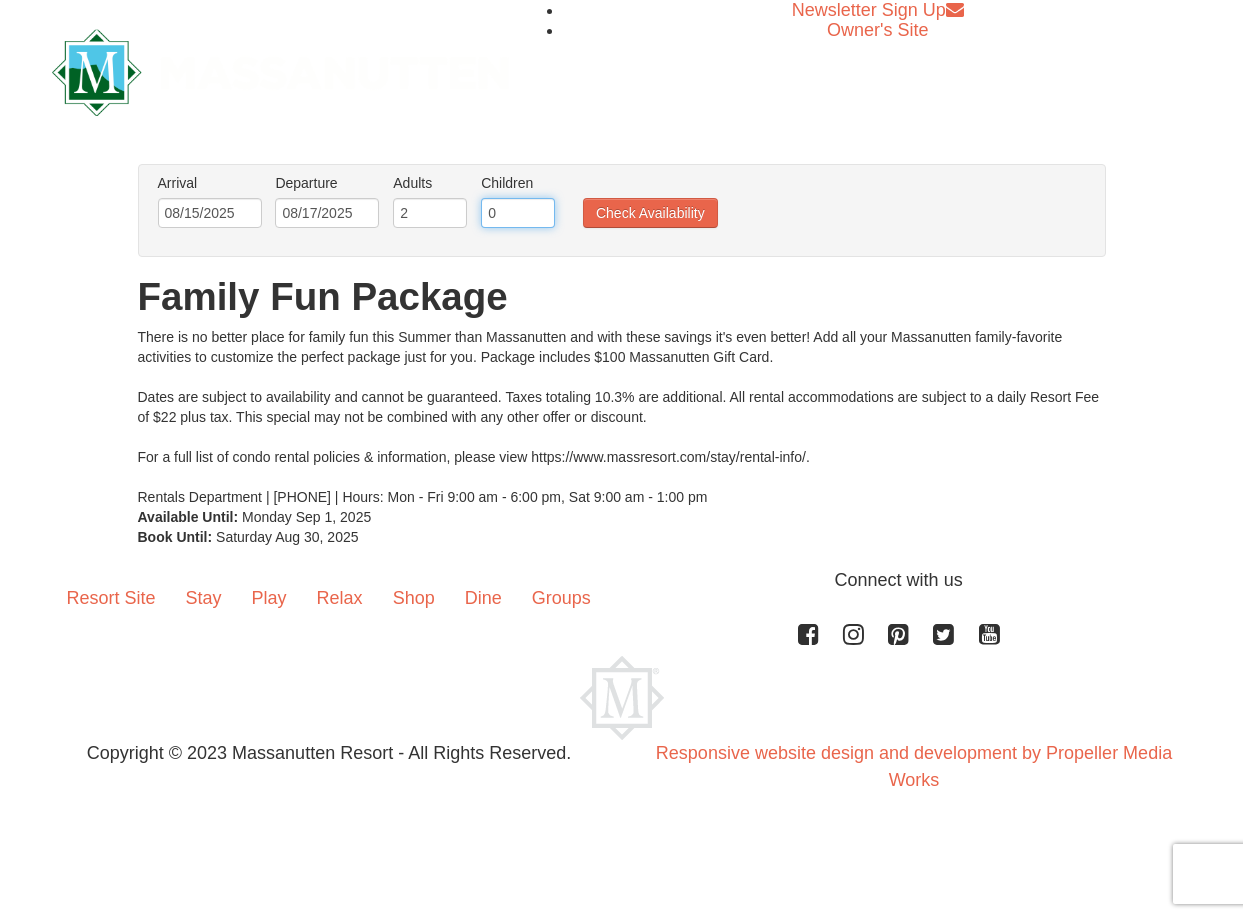 click on "0" at bounding box center (518, 213) 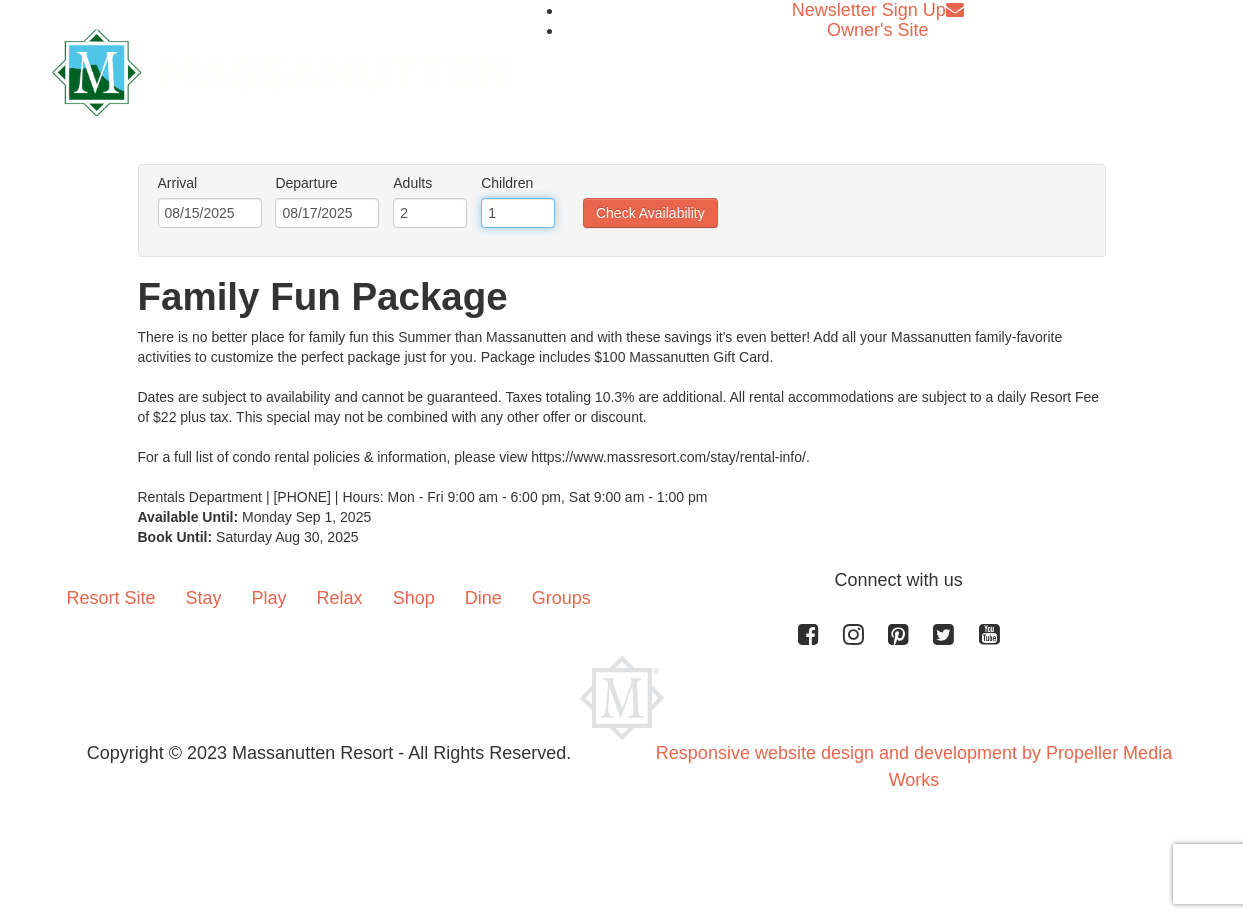click on "1" at bounding box center [518, 213] 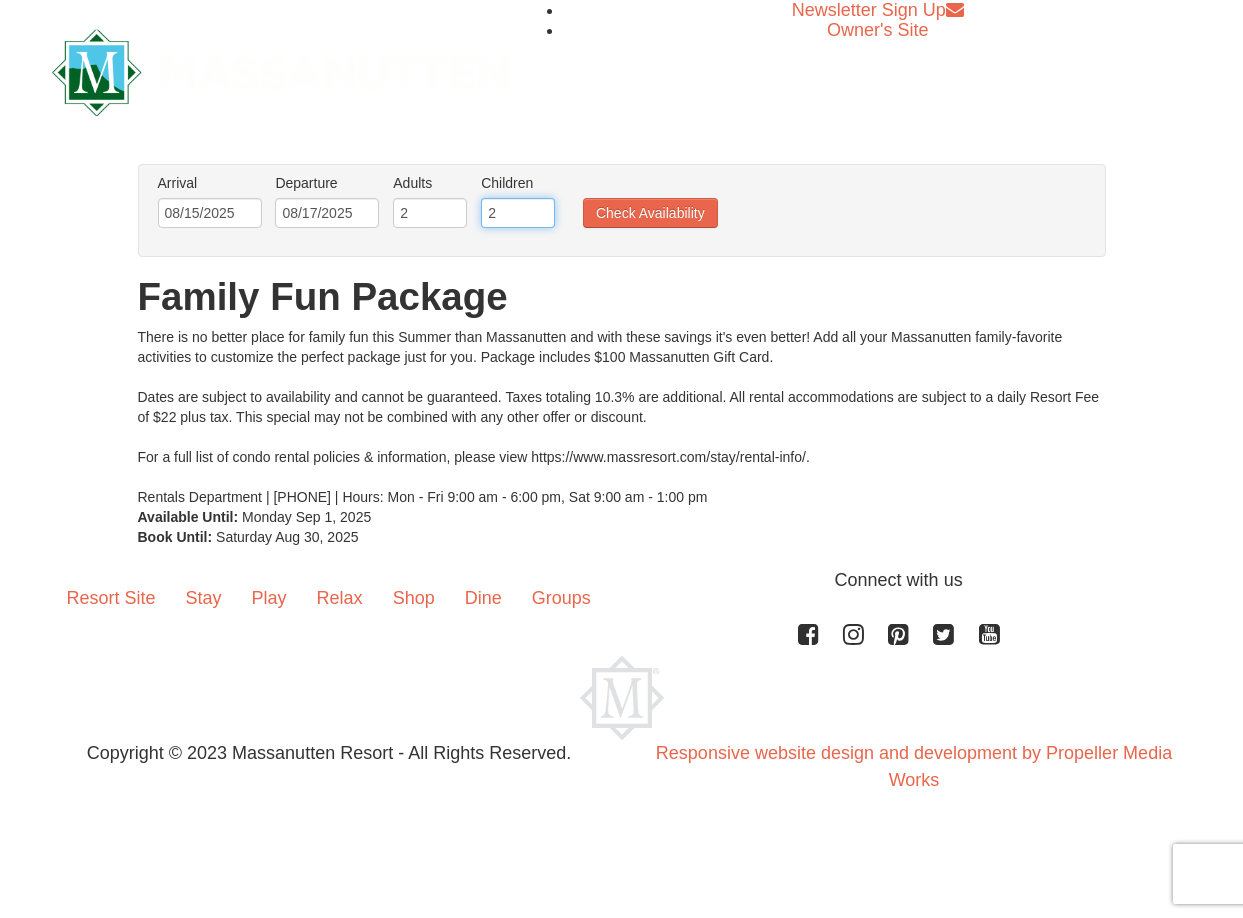 type on "2" 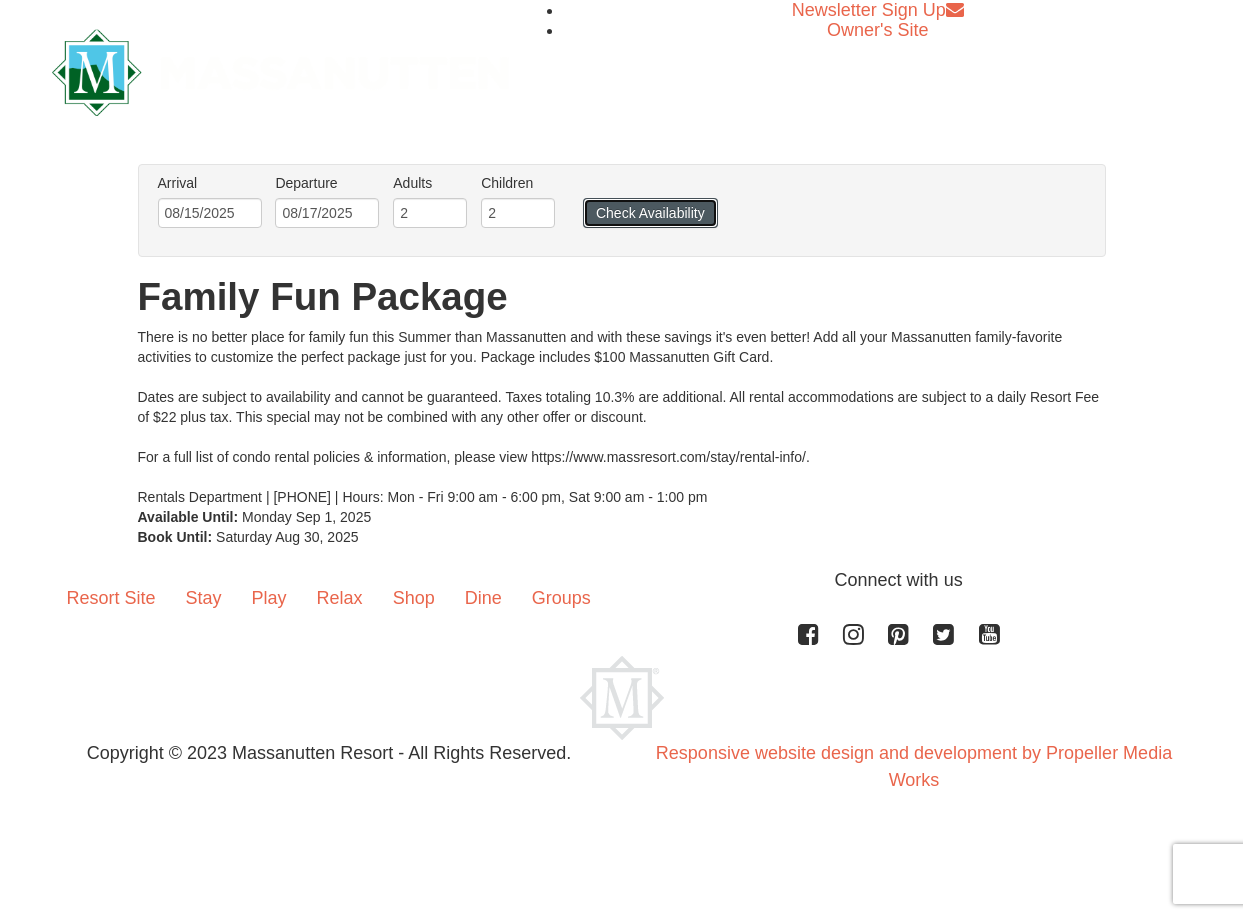 click on "Check Availability" at bounding box center (650, 213) 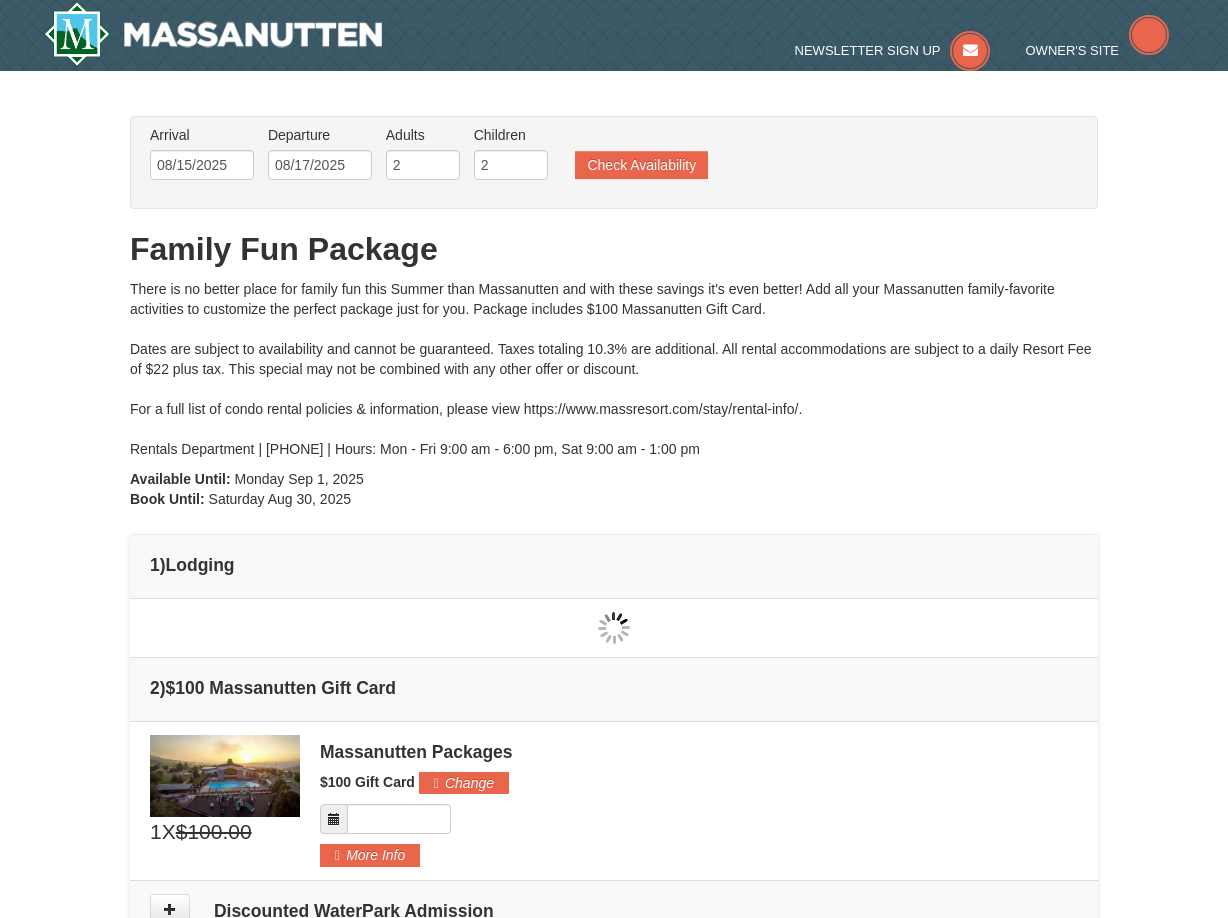 type on "08/15/2025" 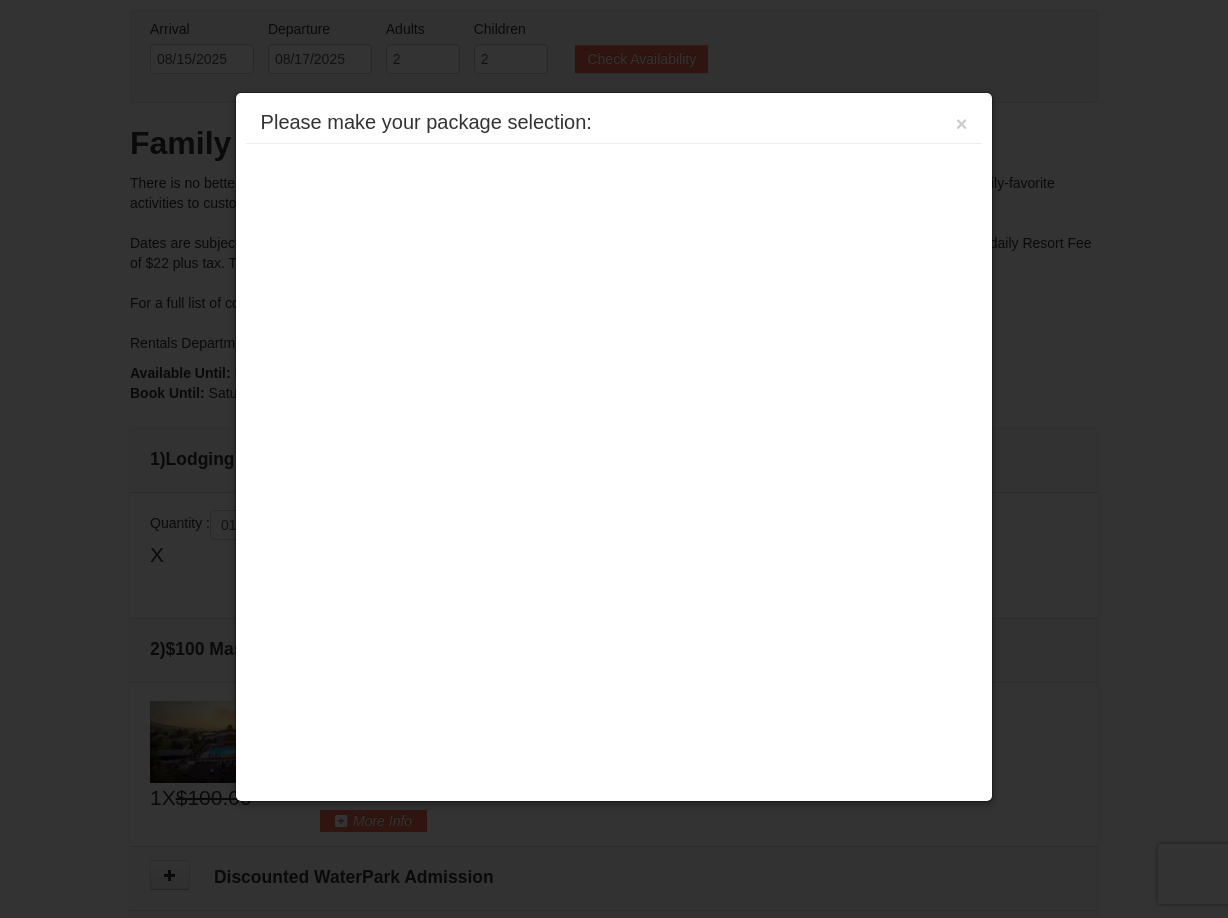 scroll, scrollTop: 0, scrollLeft: 0, axis: both 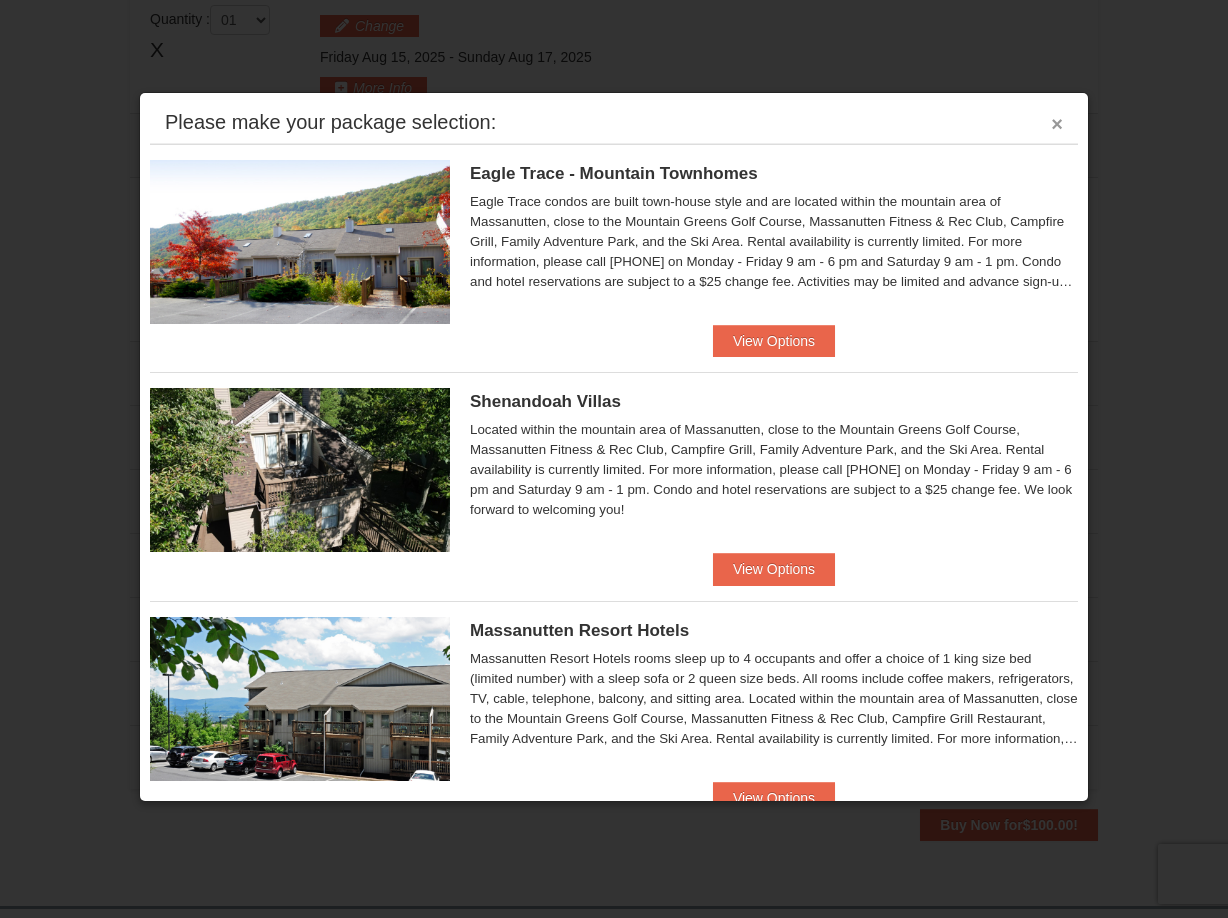click on "×" at bounding box center (1057, 124) 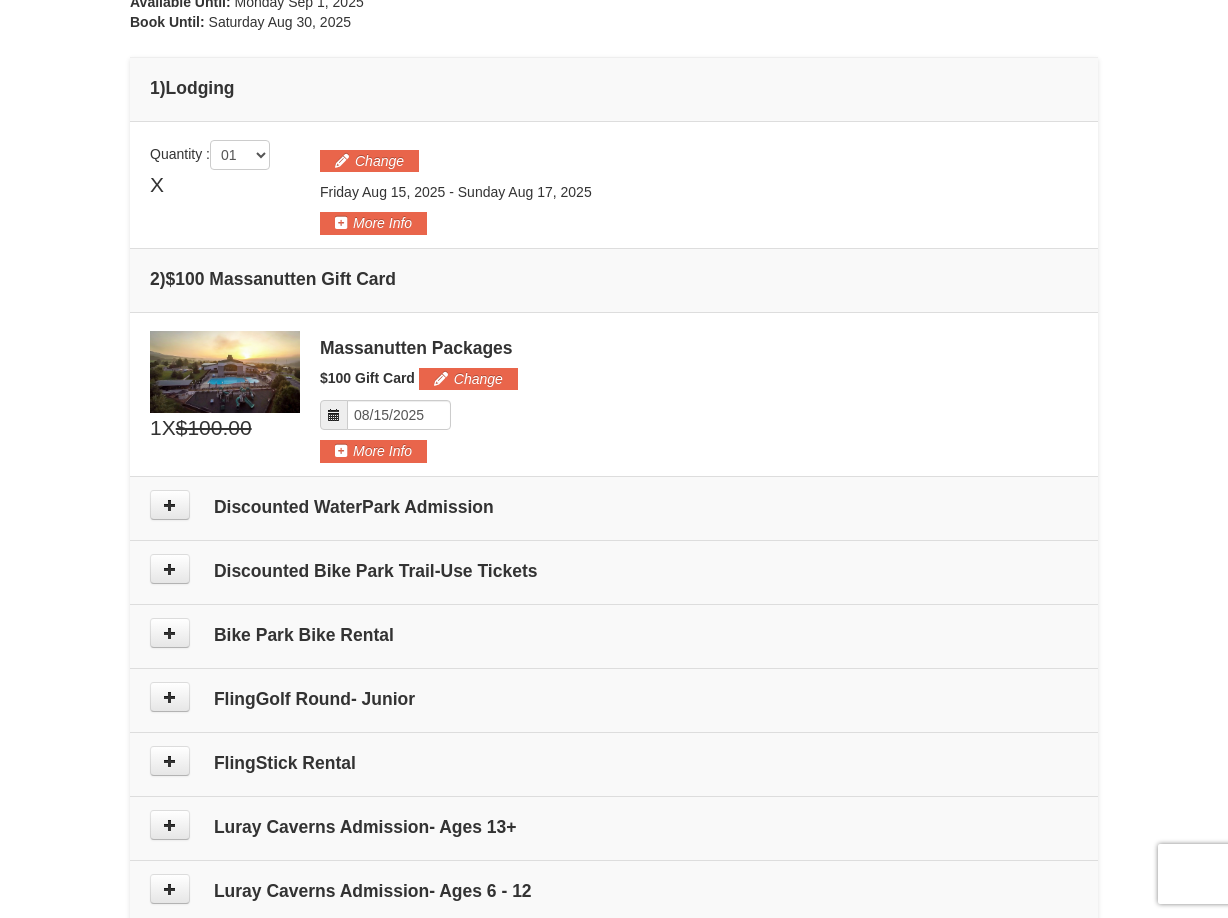 scroll, scrollTop: 511, scrollLeft: 0, axis: vertical 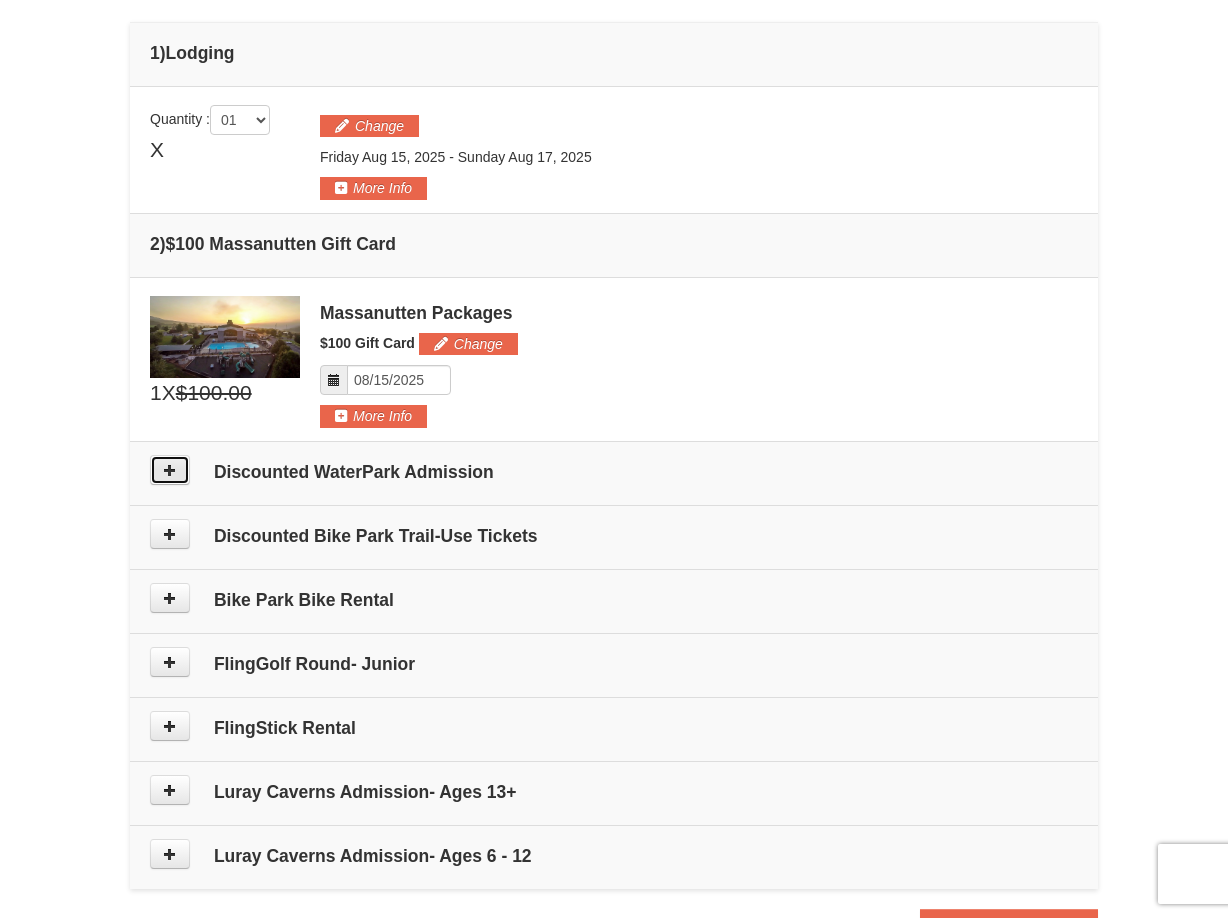click at bounding box center [170, 470] 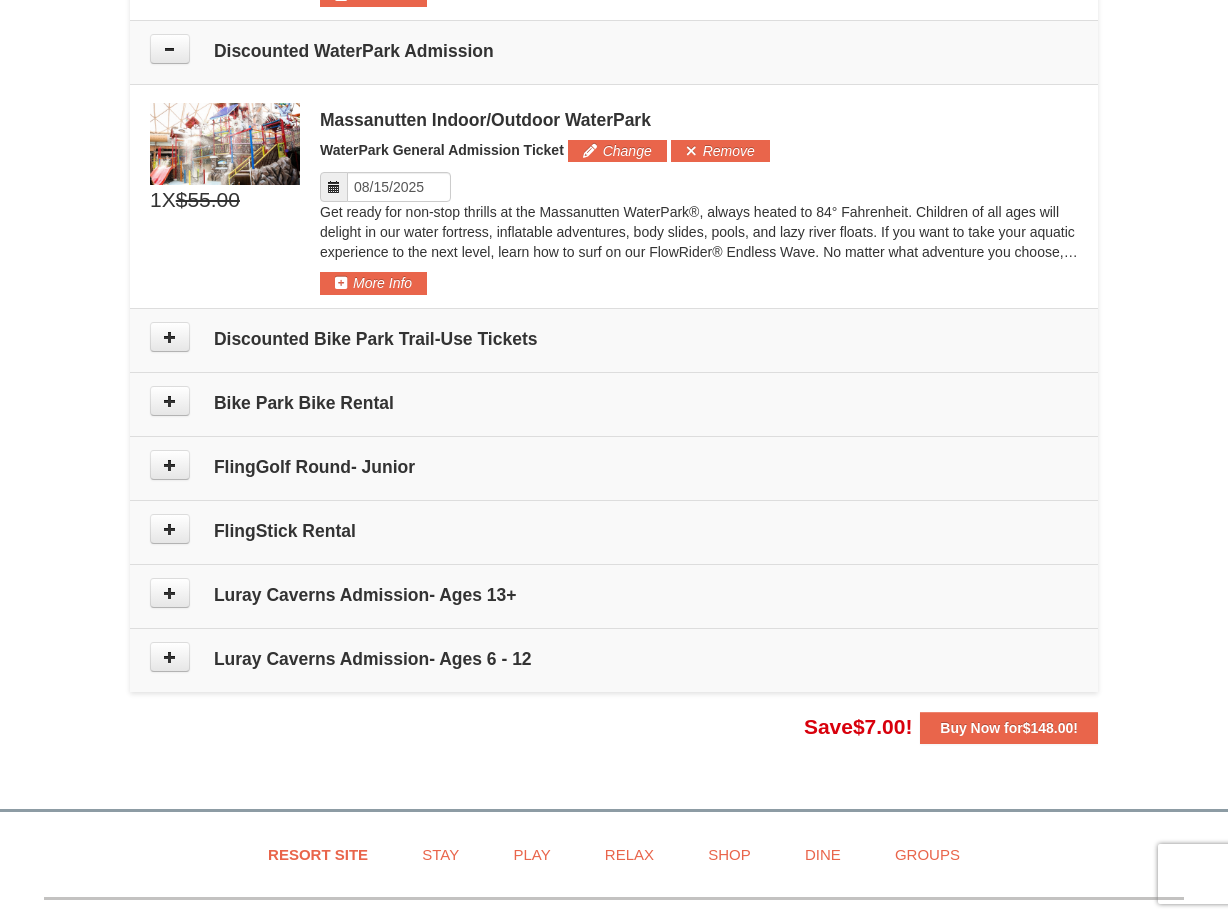 scroll, scrollTop: 952, scrollLeft: 0, axis: vertical 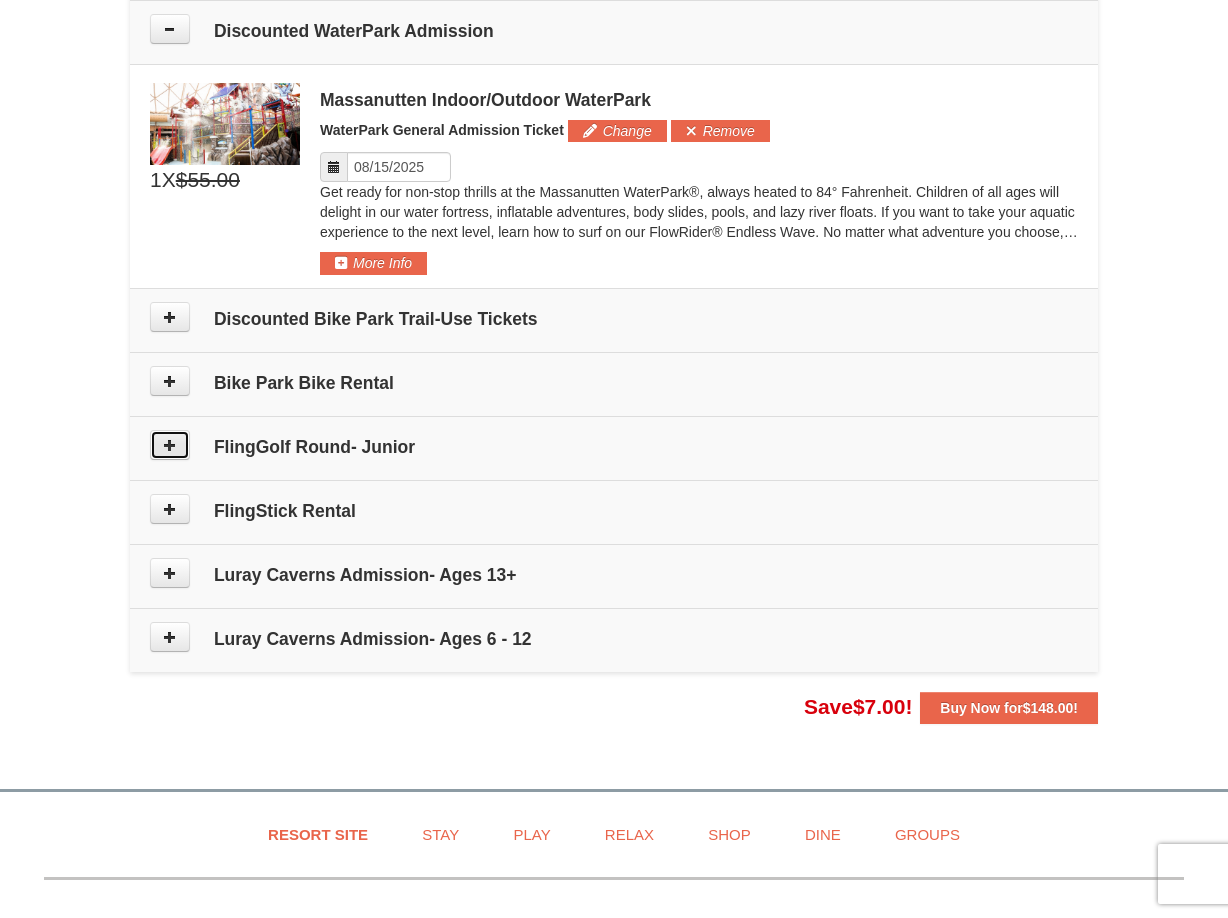 click at bounding box center [170, 445] 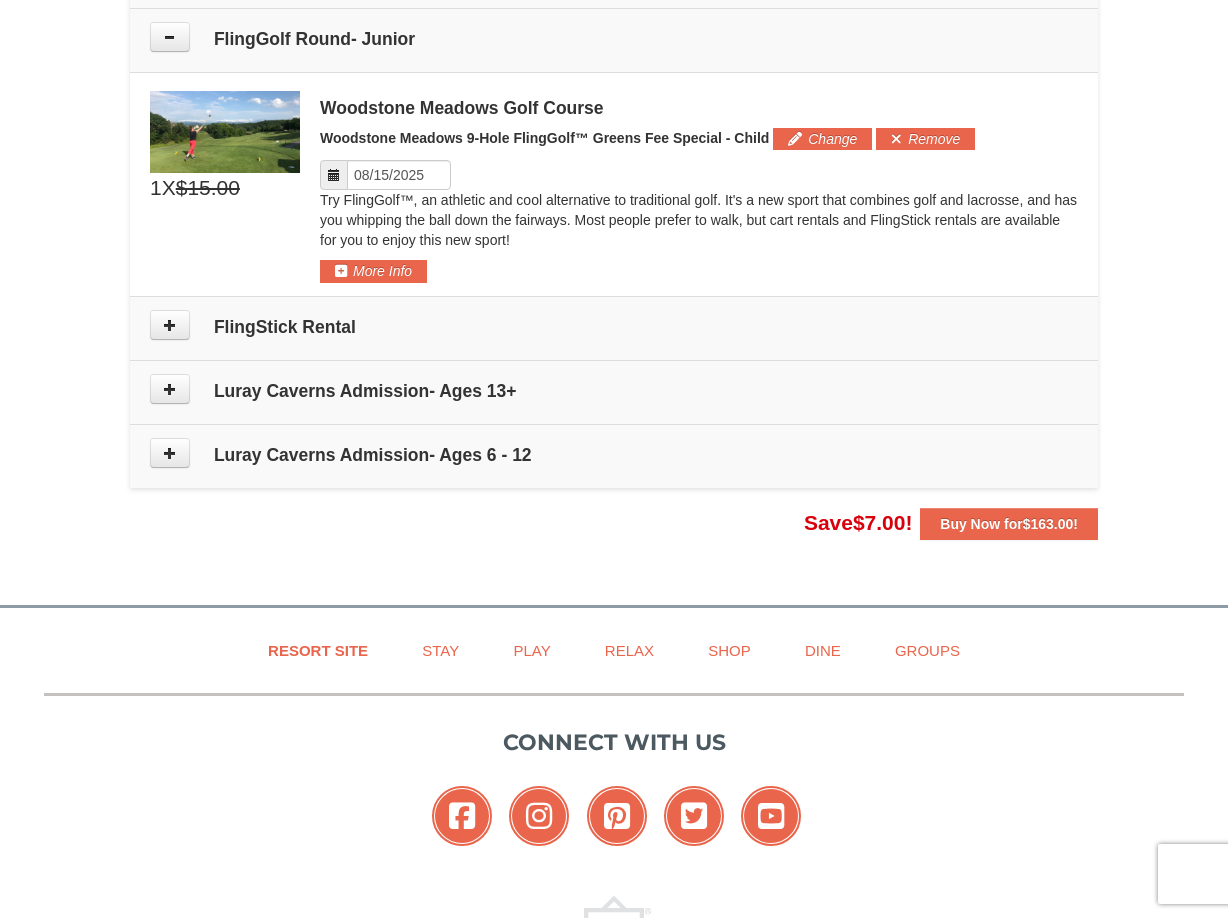 scroll, scrollTop: 1368, scrollLeft: 0, axis: vertical 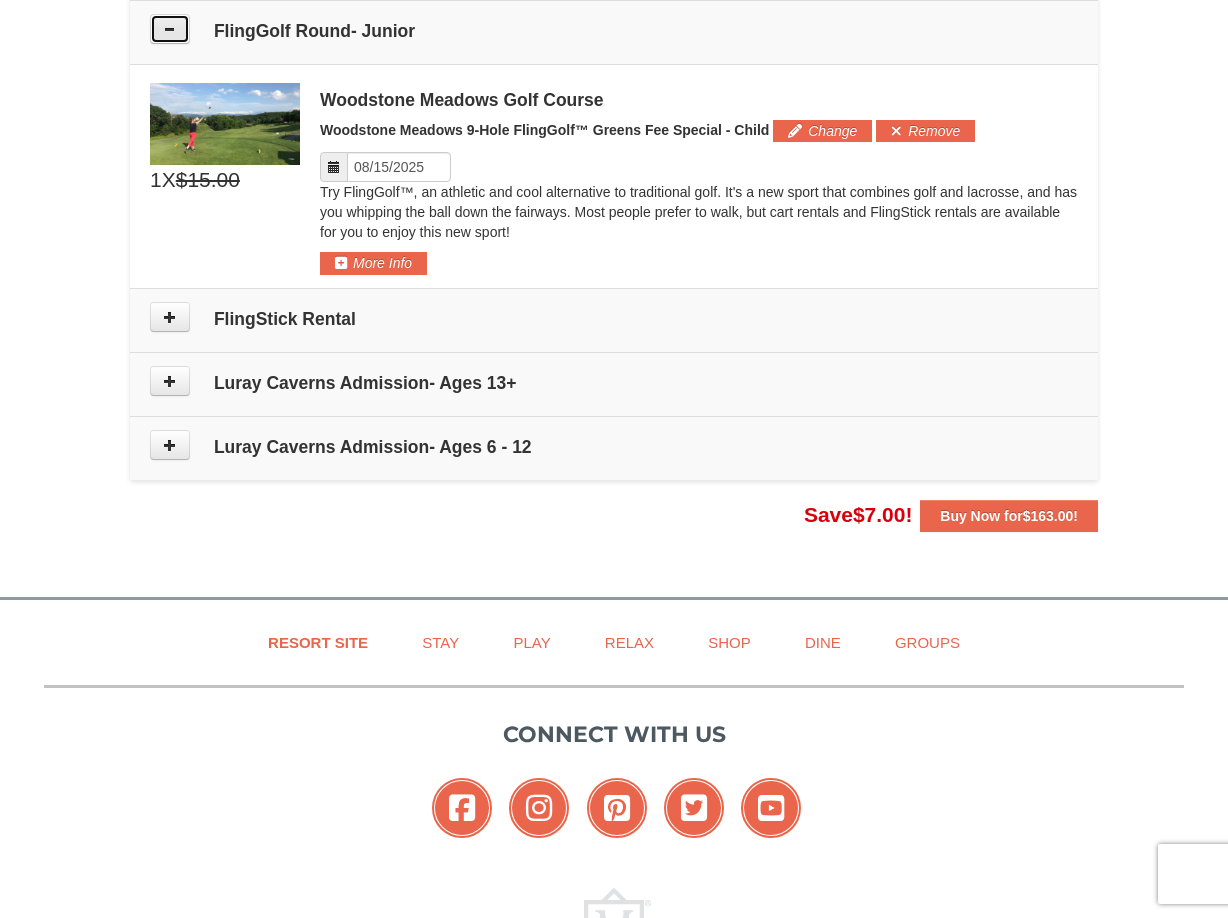 click at bounding box center [170, 29] 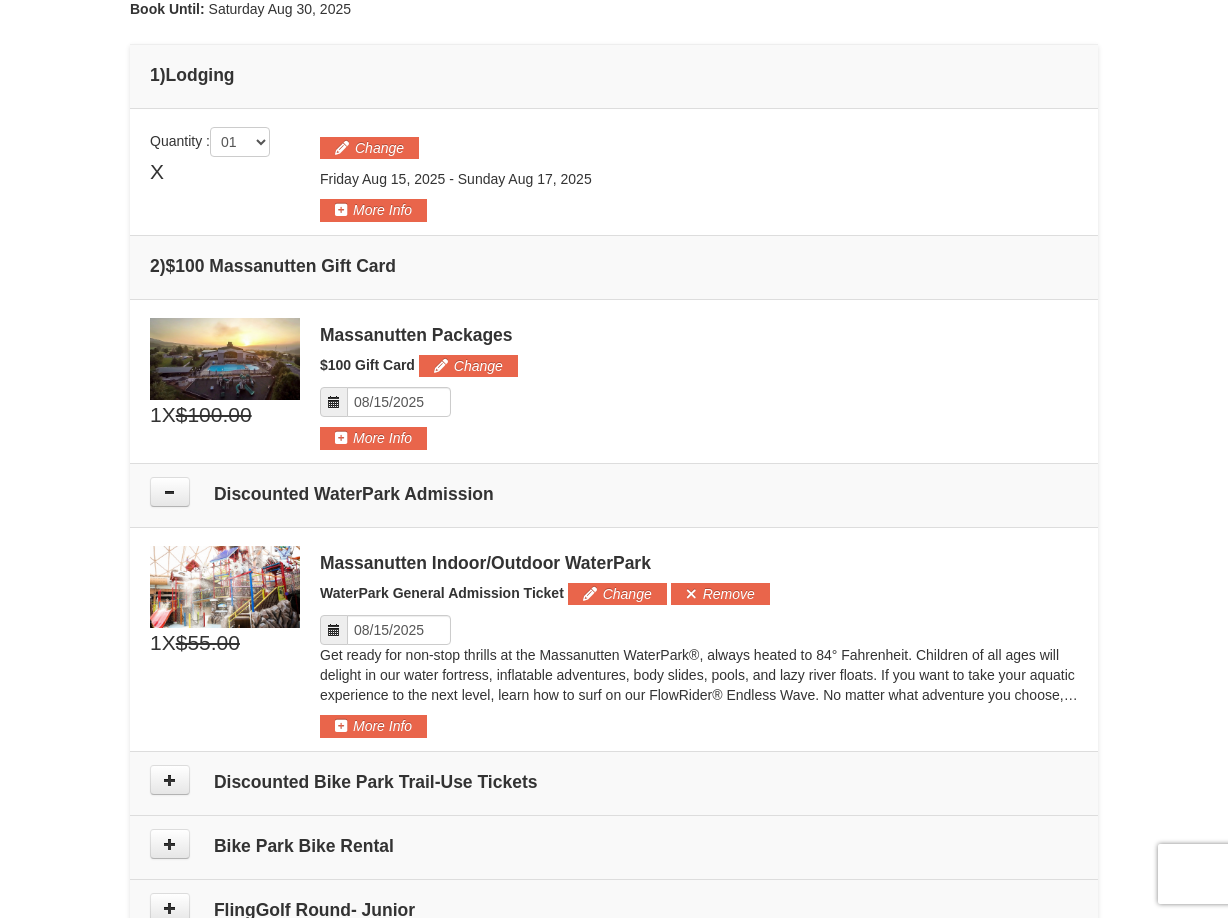 scroll, scrollTop: 203, scrollLeft: 0, axis: vertical 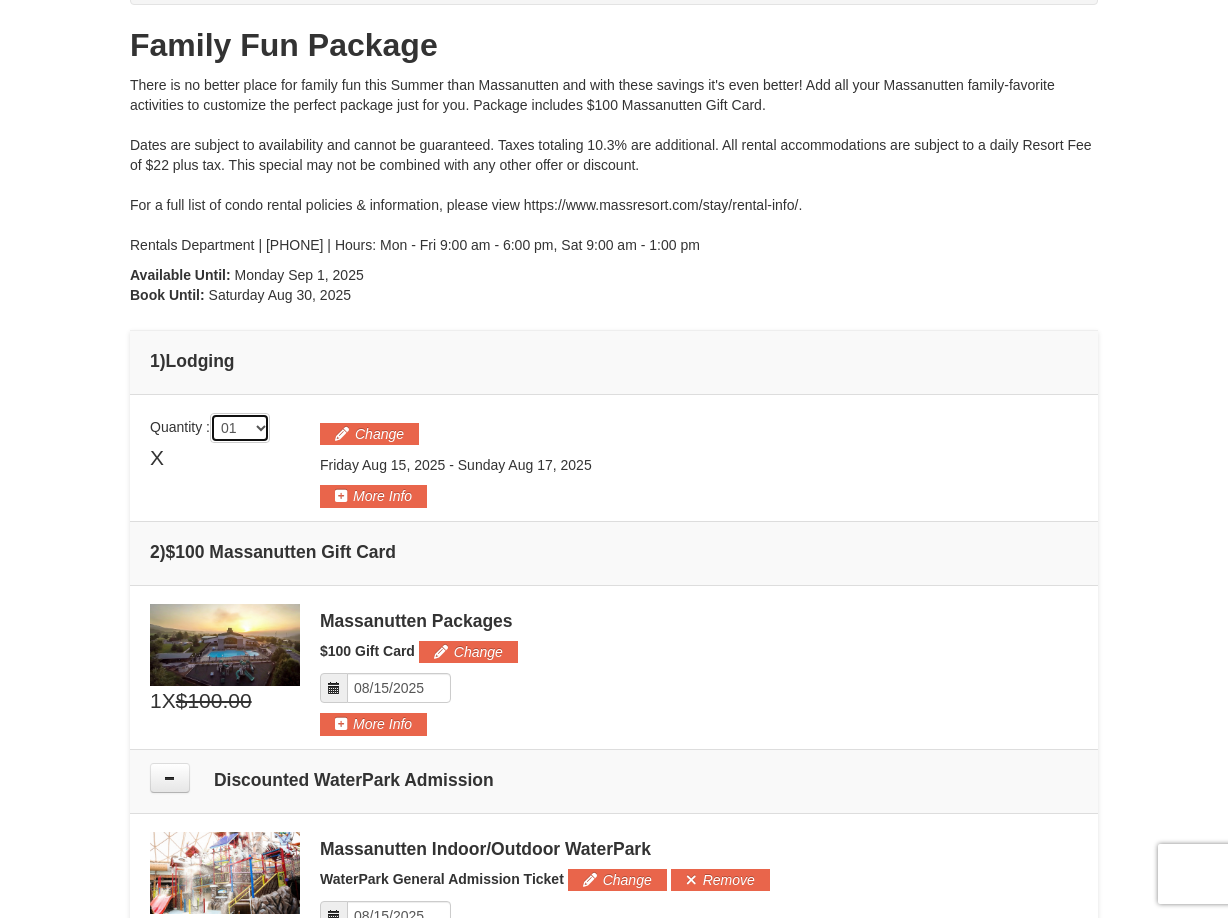 click on "01
02
03
04
05" at bounding box center (240, 428) 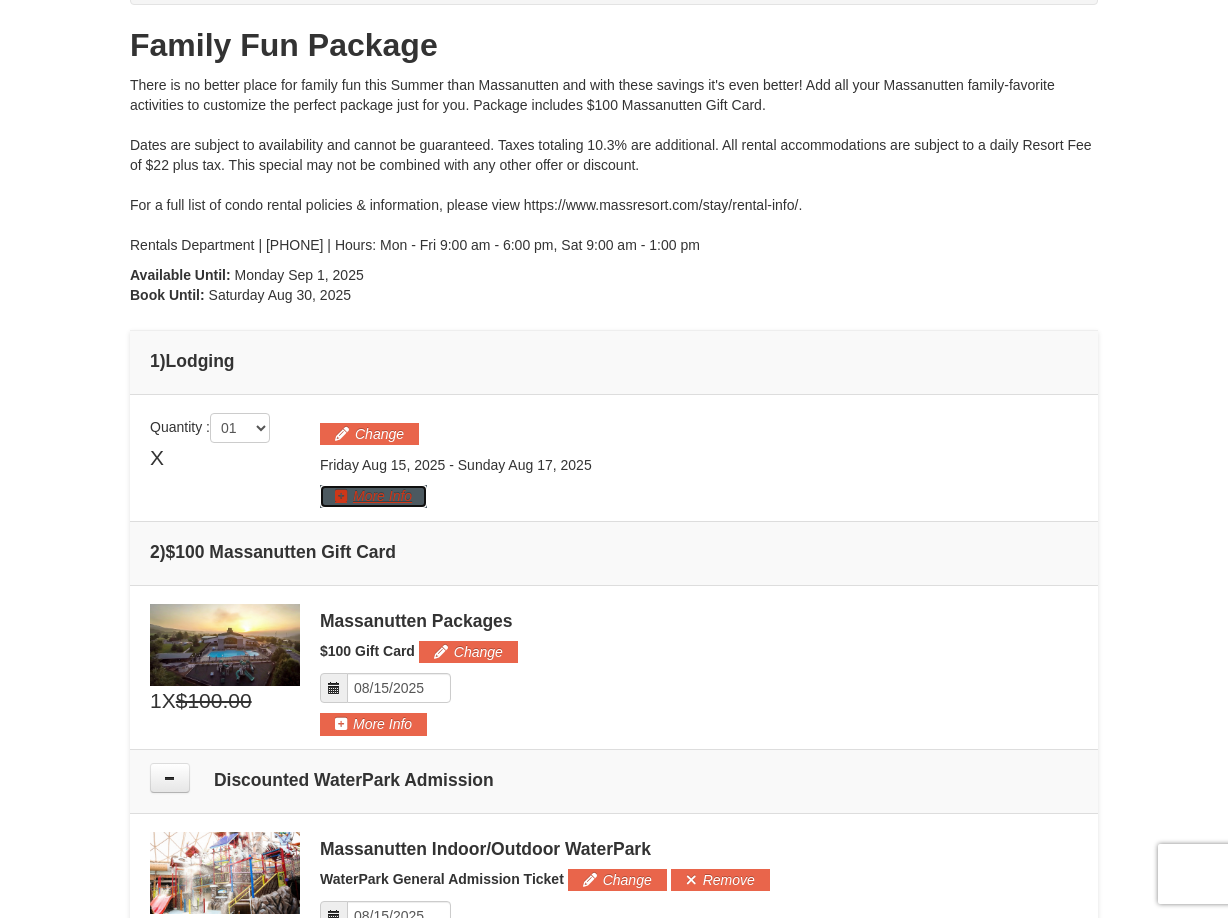 click on "More Info" at bounding box center [373, 496] 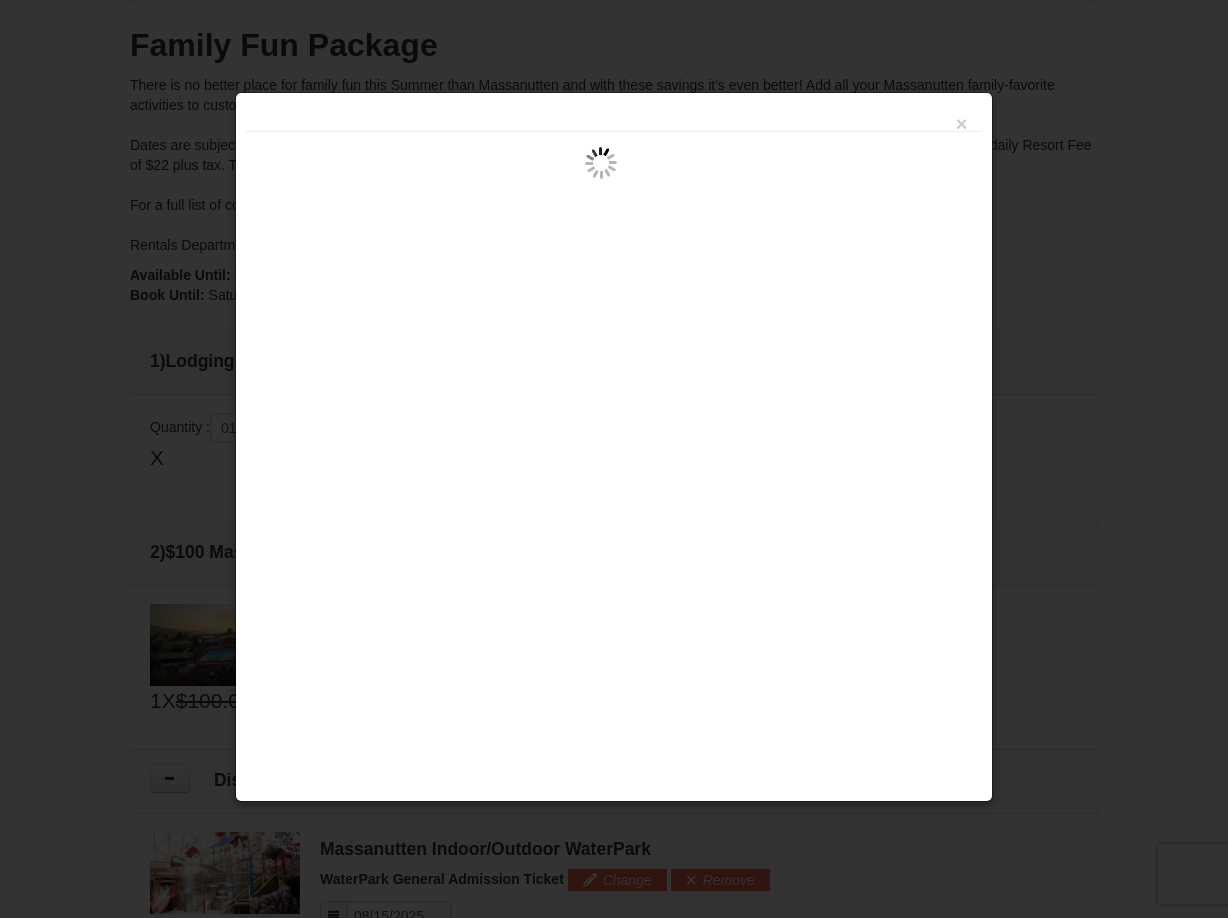 click on "×" at bounding box center (614, 117) 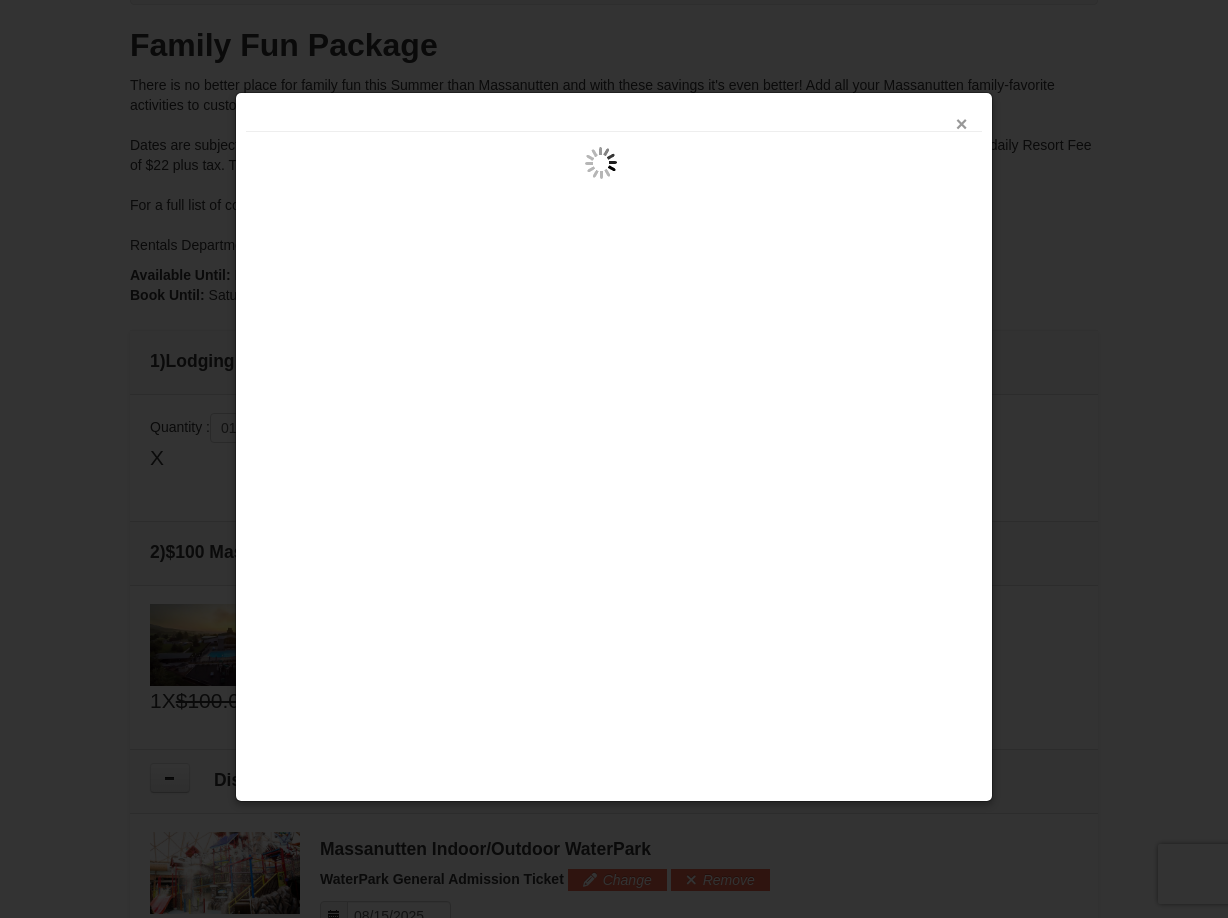 click on "×" at bounding box center [962, 124] 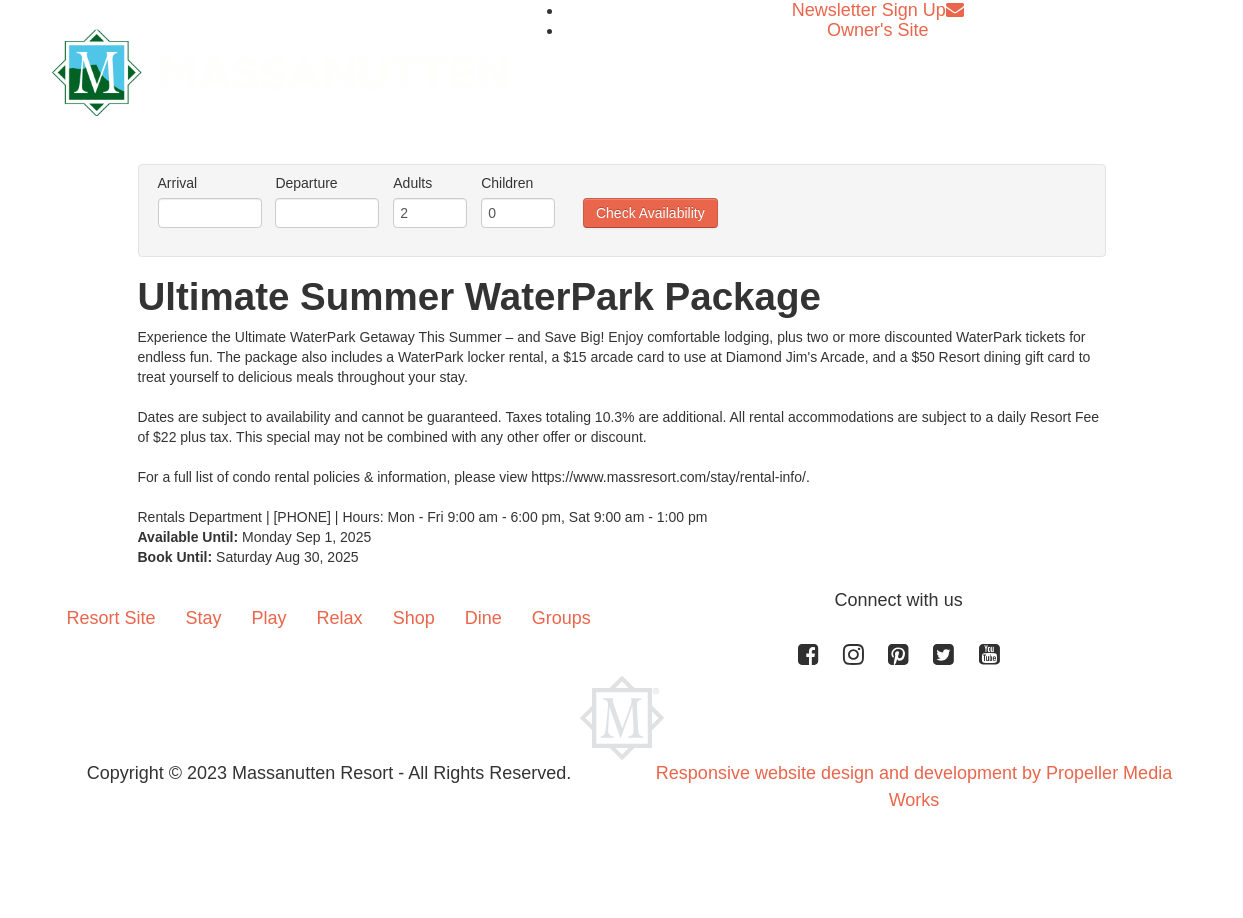 scroll, scrollTop: 0, scrollLeft: 0, axis: both 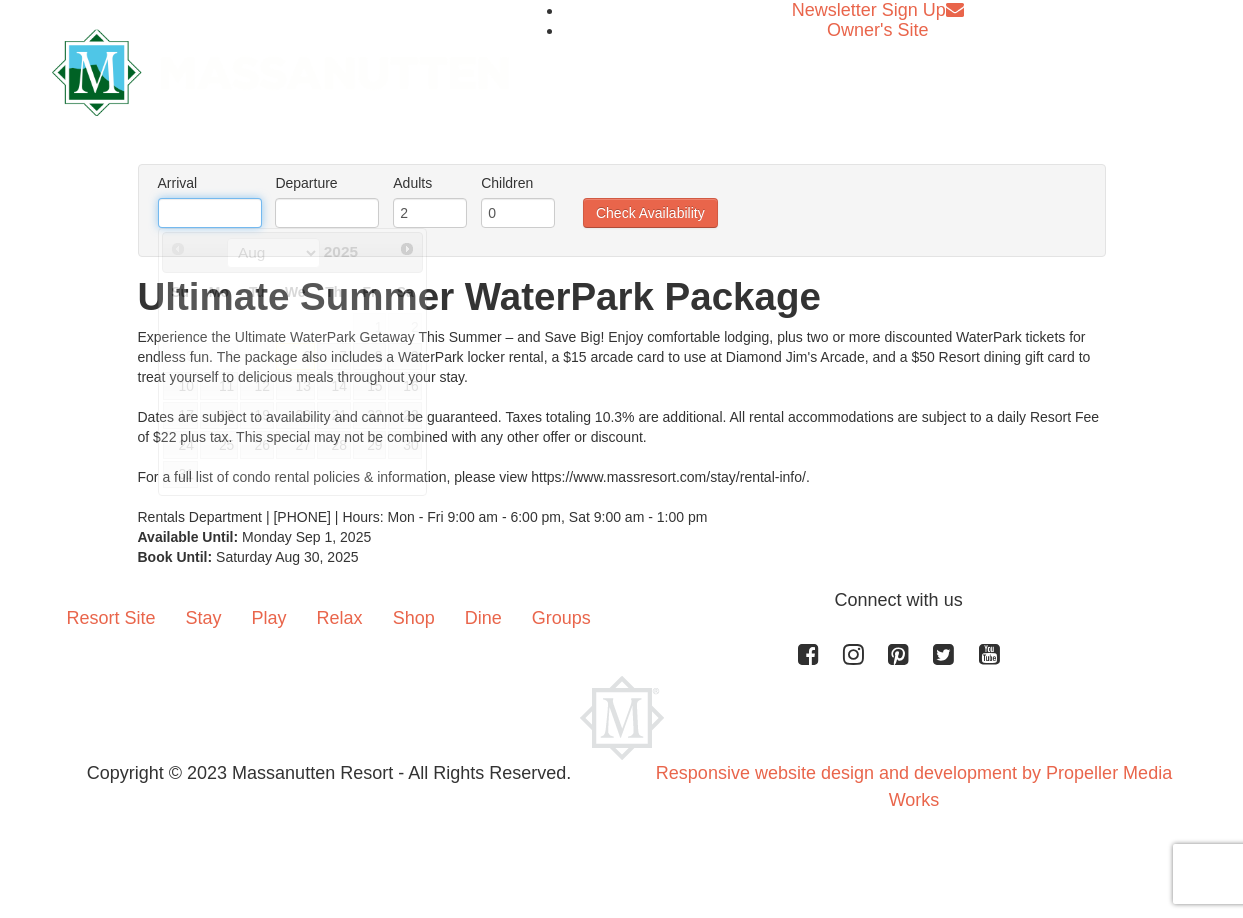 click at bounding box center (210, 213) 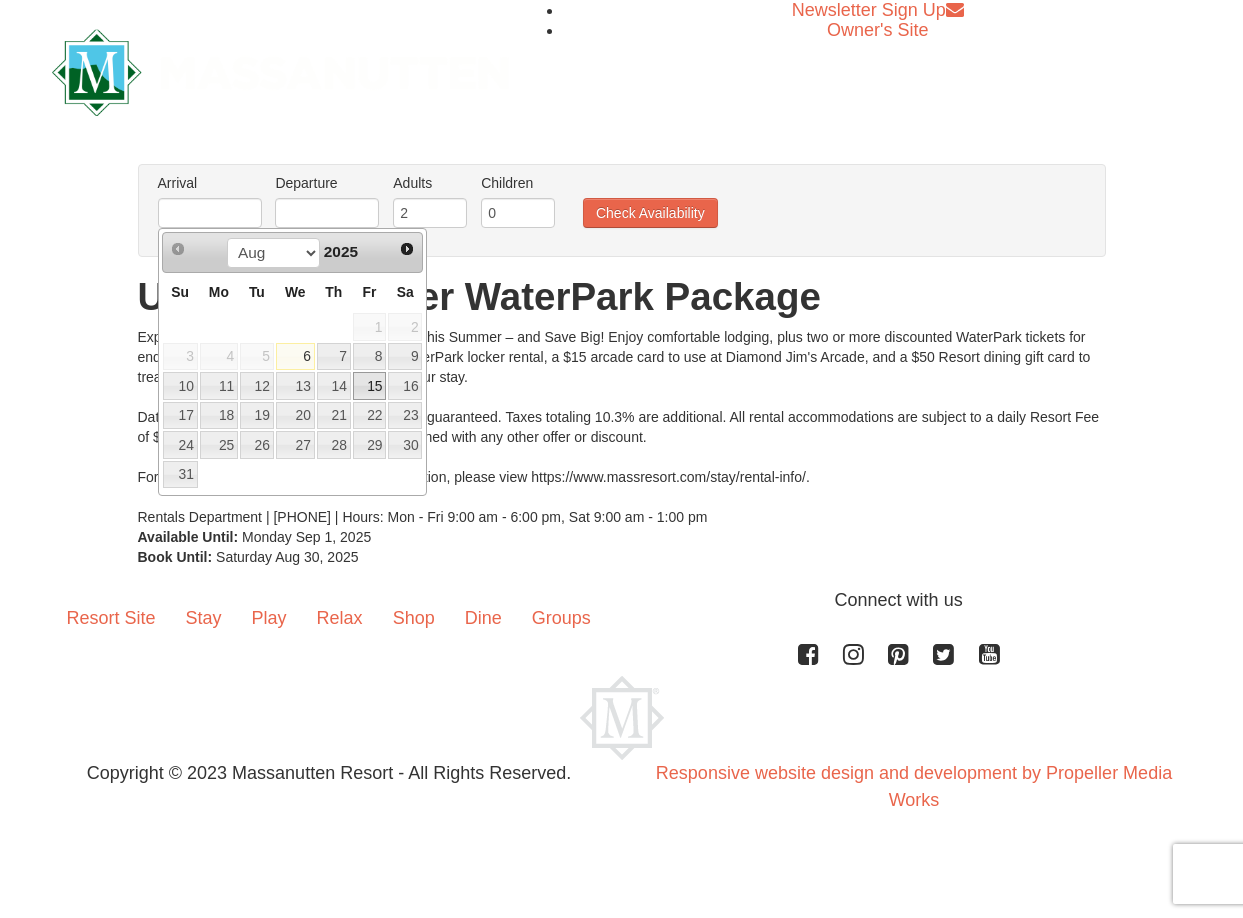 click on "15" at bounding box center (370, 386) 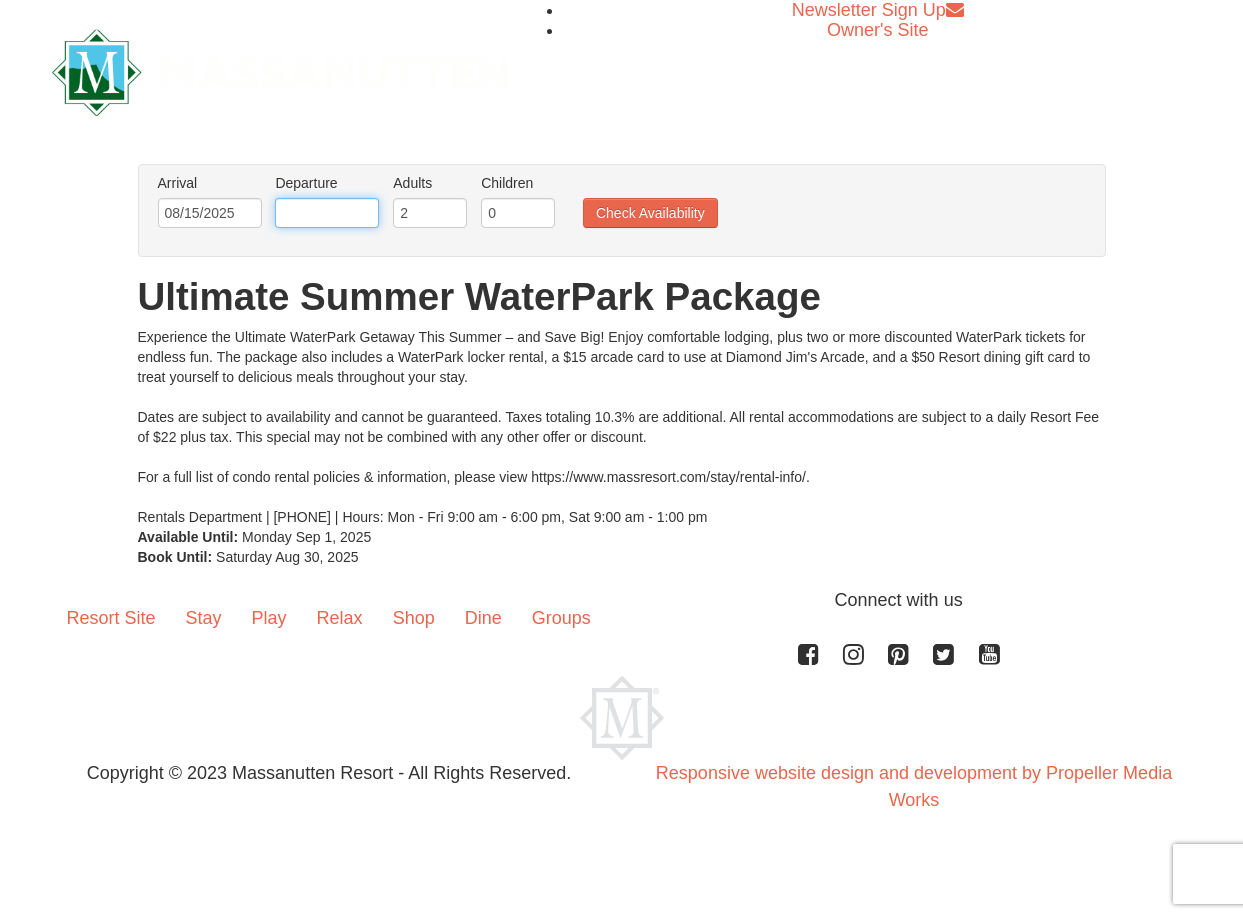 click at bounding box center (327, 213) 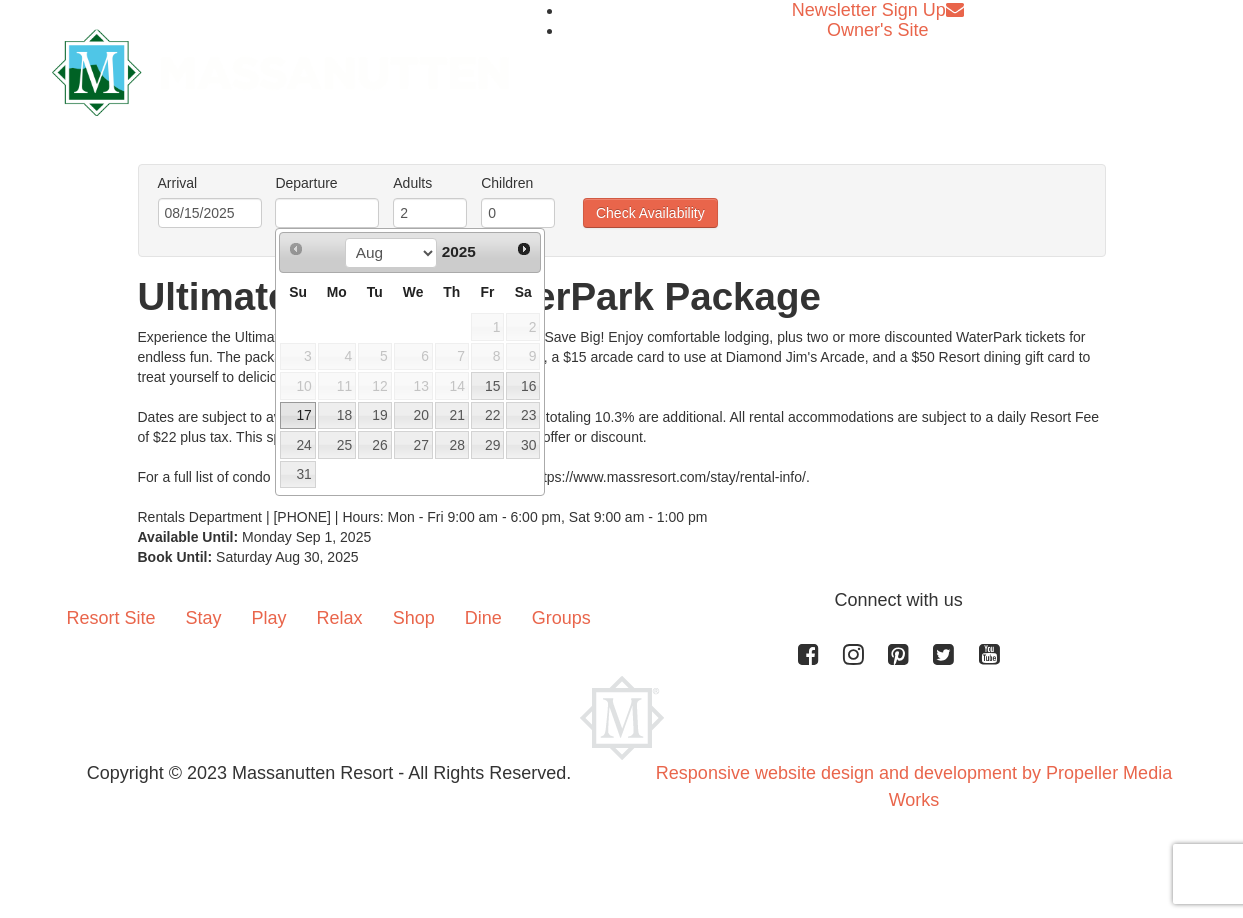 click on "17" at bounding box center (297, 416) 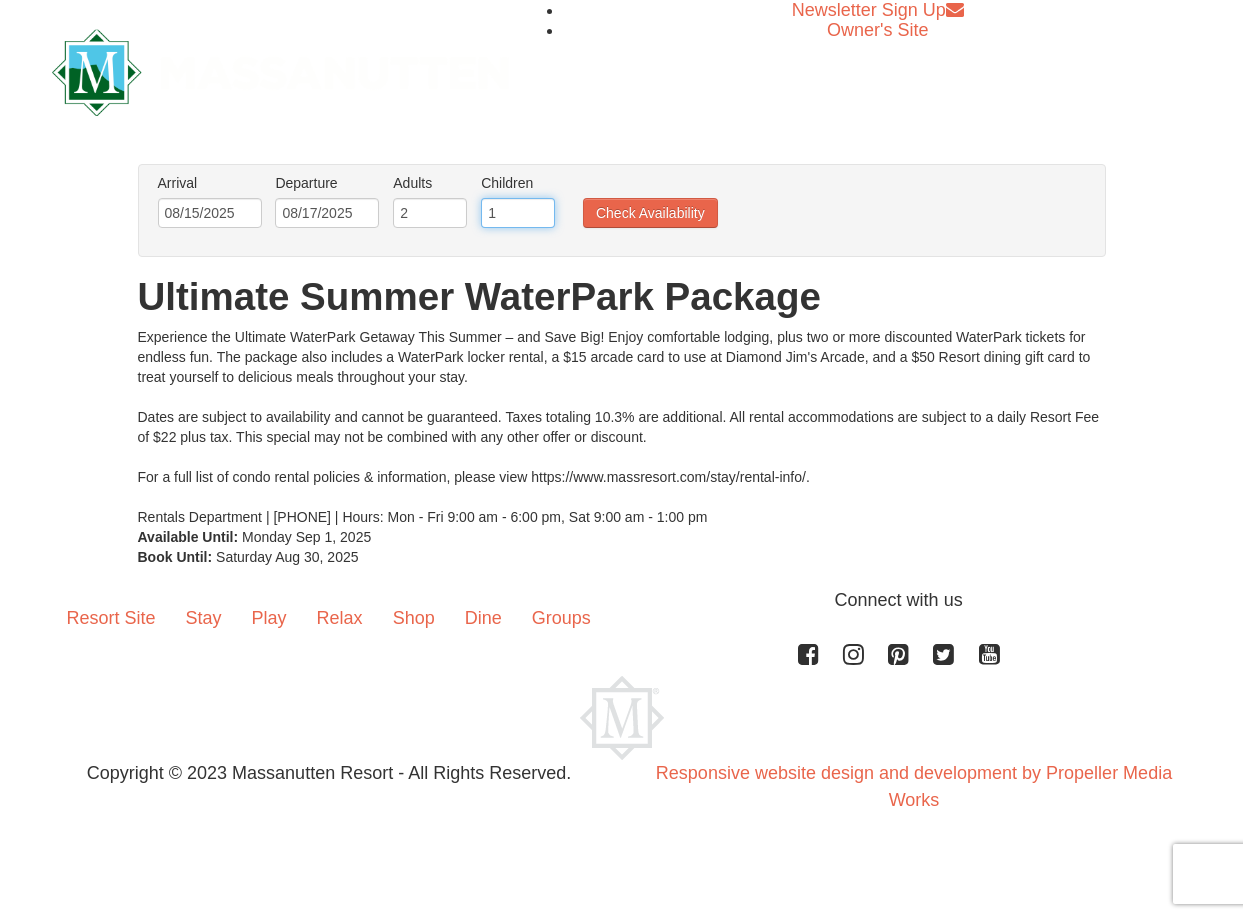 click on "1" at bounding box center (518, 213) 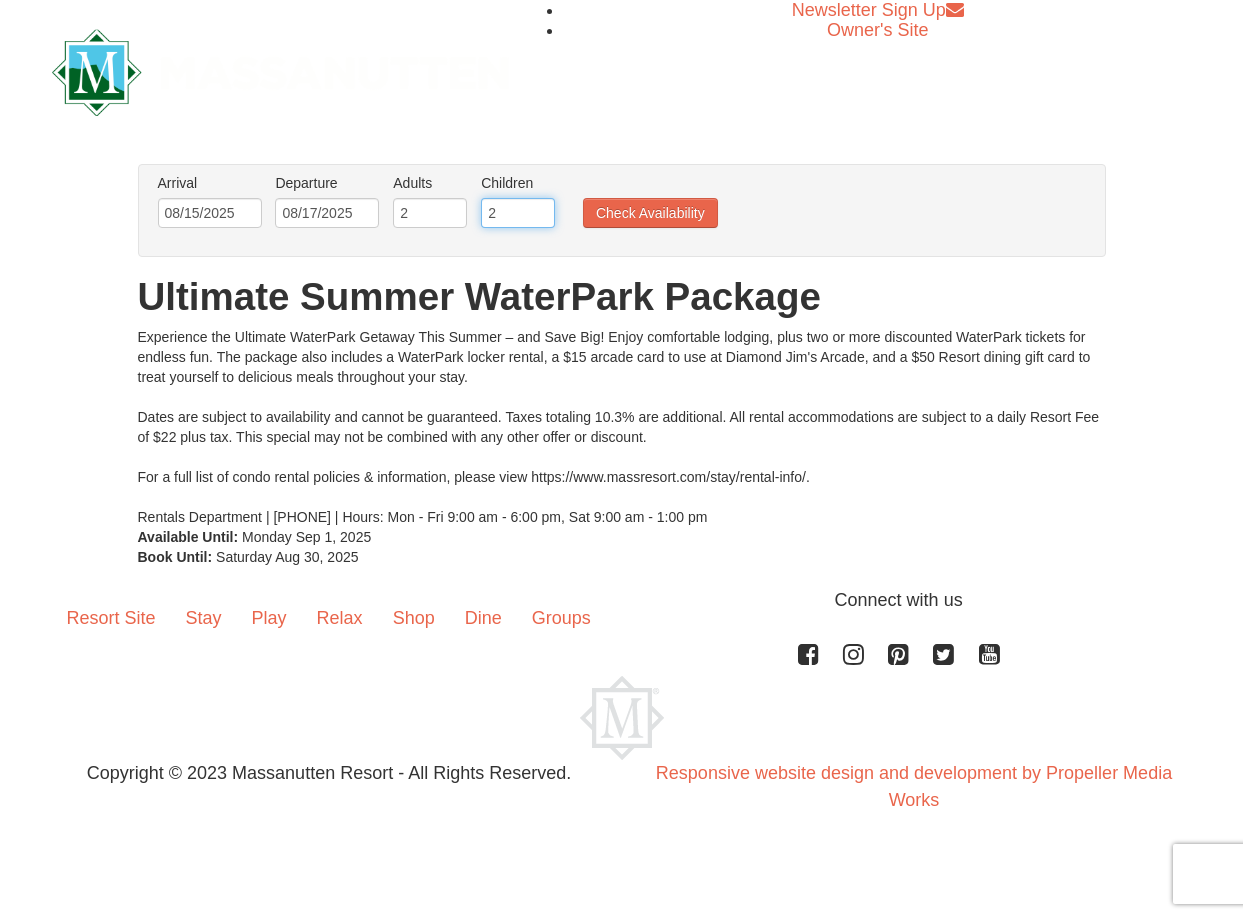 type on "2" 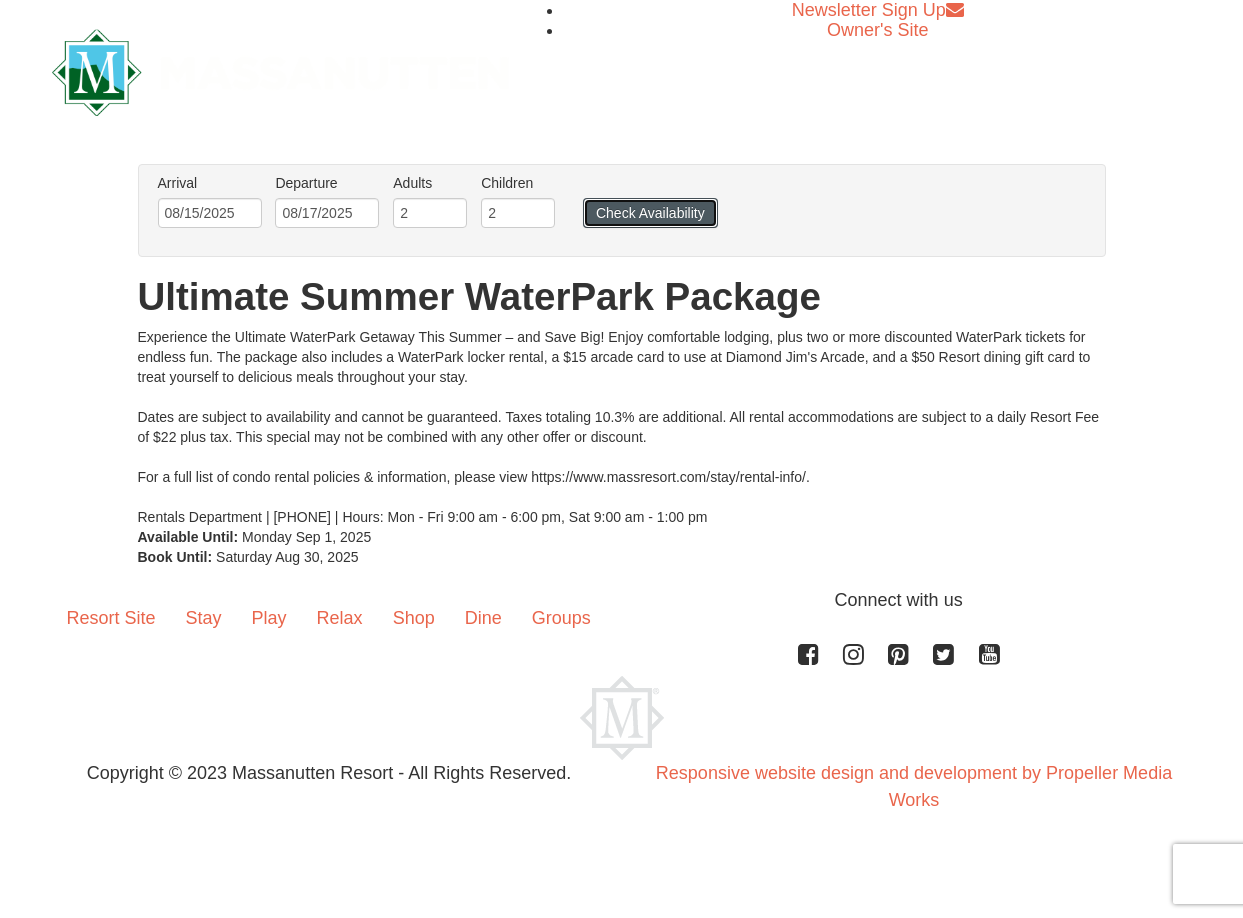 click on "Check Availability" at bounding box center [650, 213] 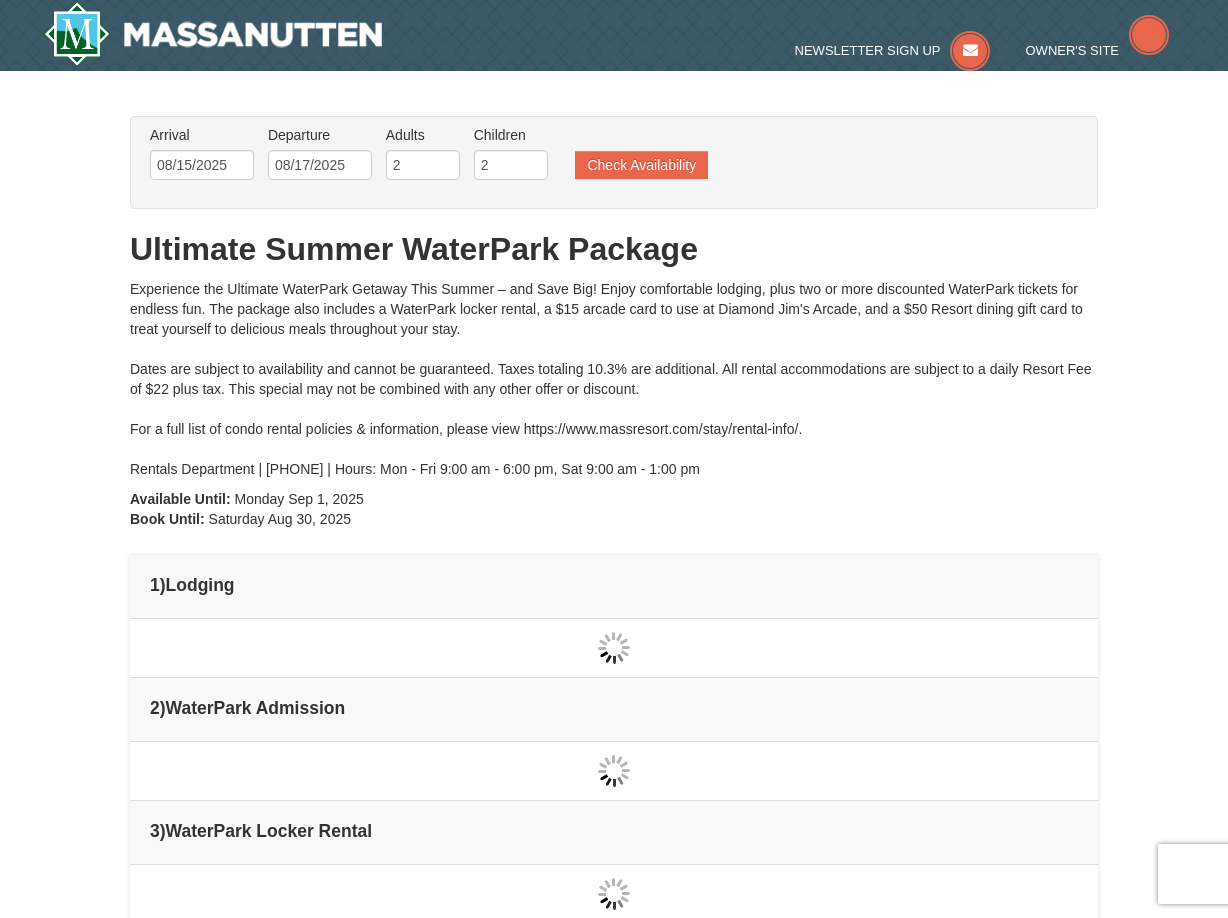 scroll, scrollTop: 0, scrollLeft: 0, axis: both 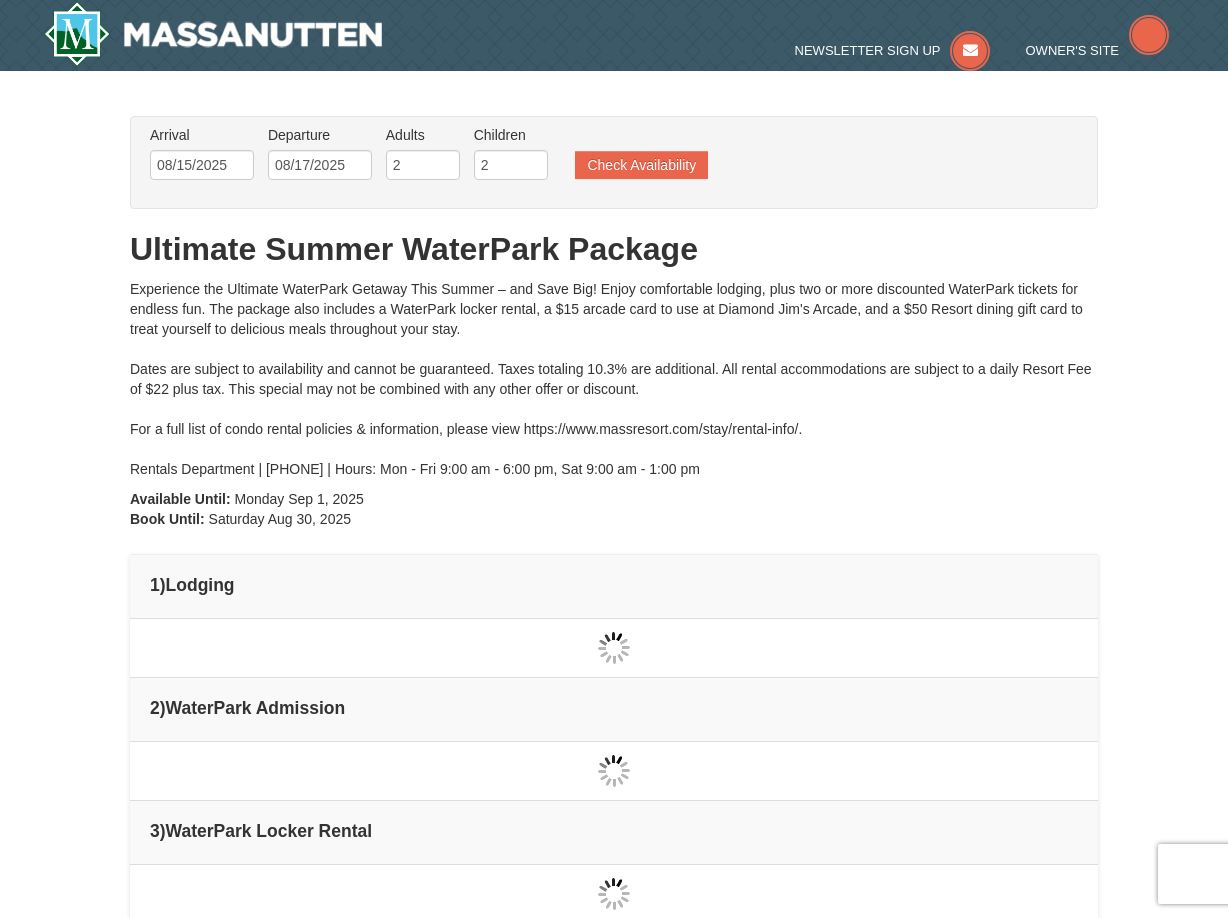 type on "08/15/2025" 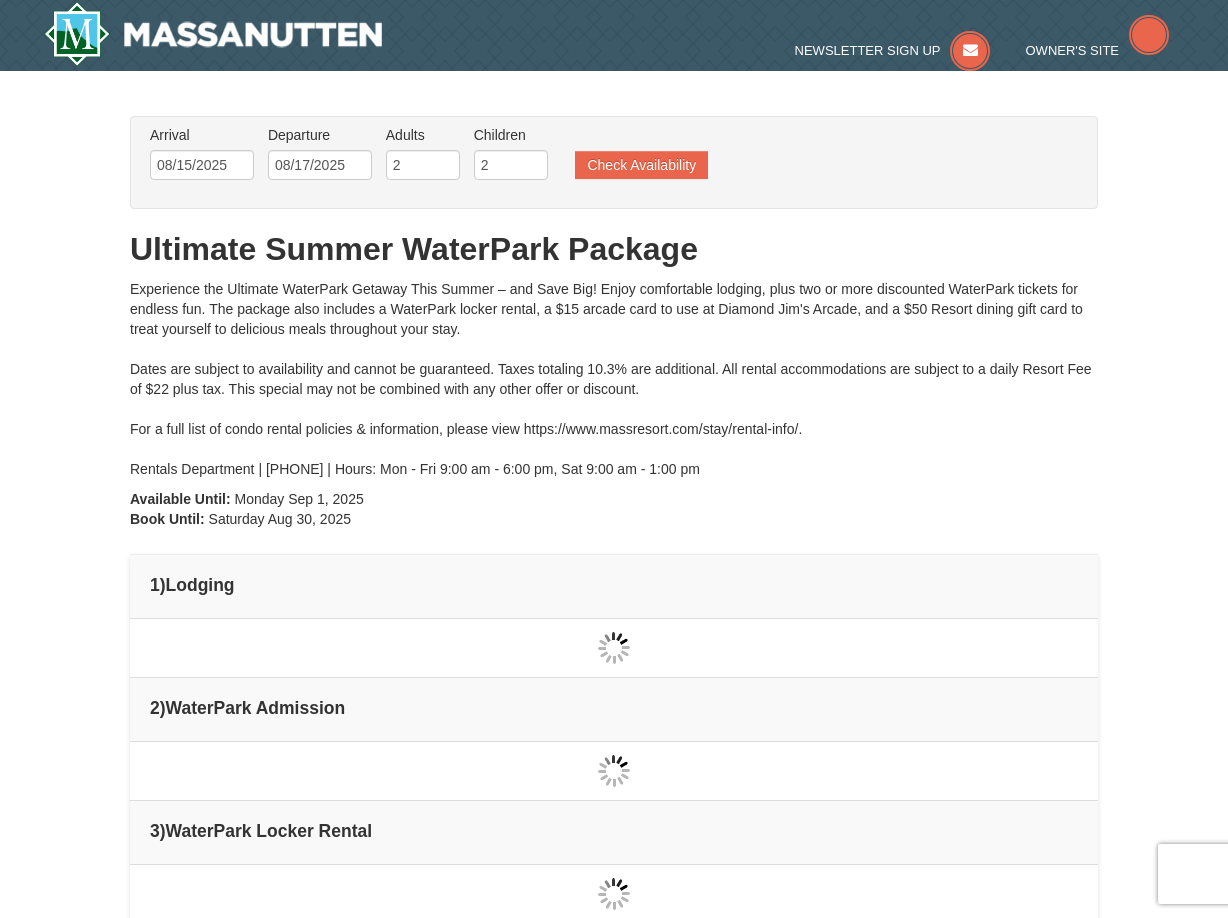type on "08/15/2025" 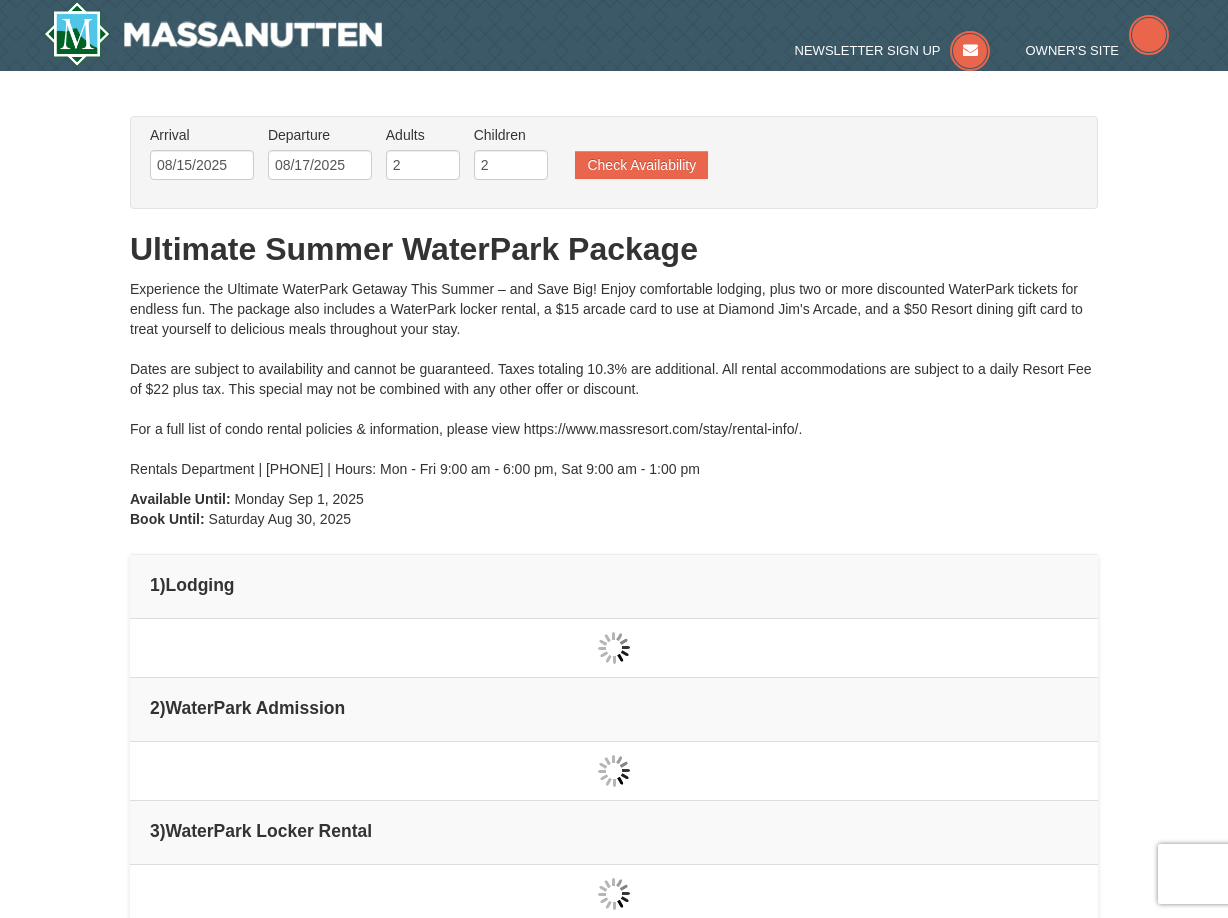 type on "08/15/2025" 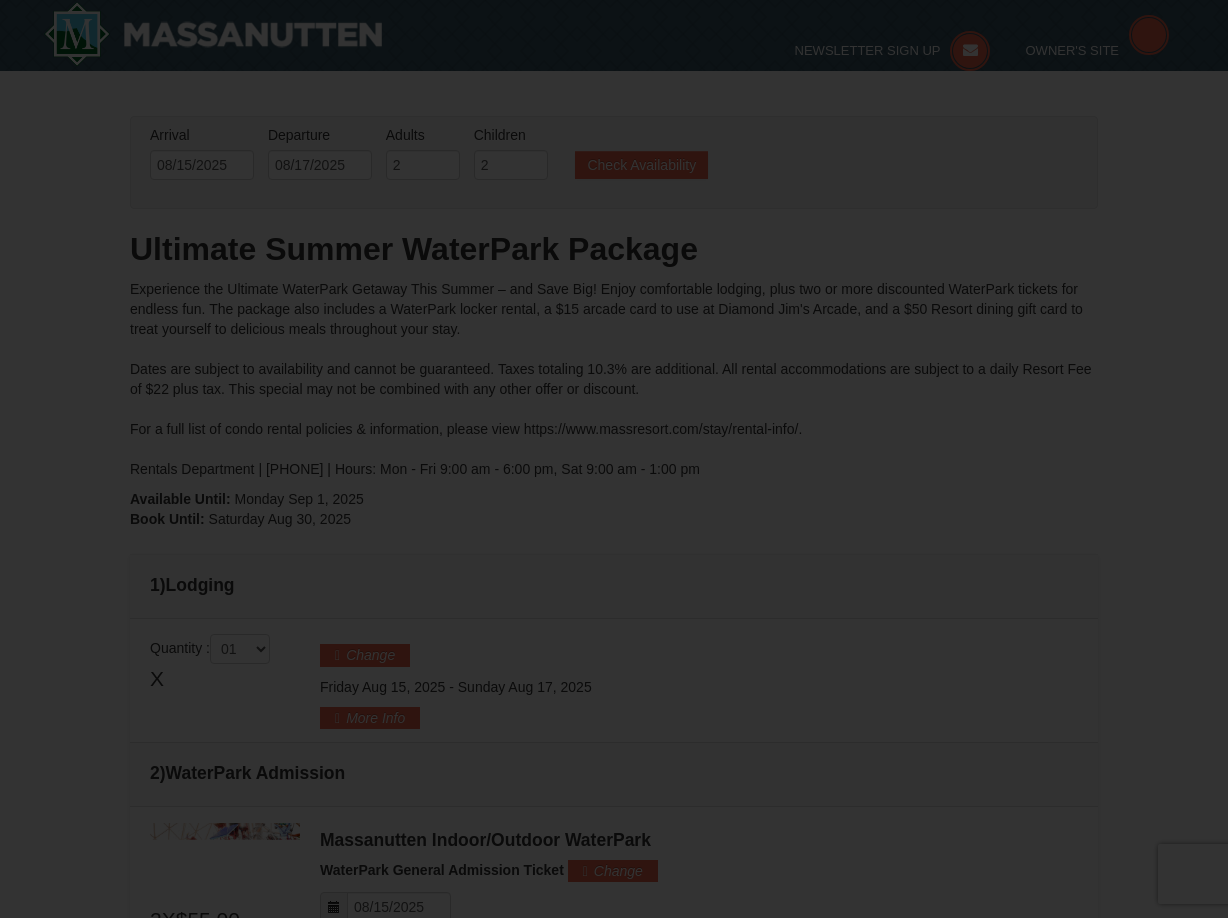 scroll, scrollTop: 182, scrollLeft: 0, axis: vertical 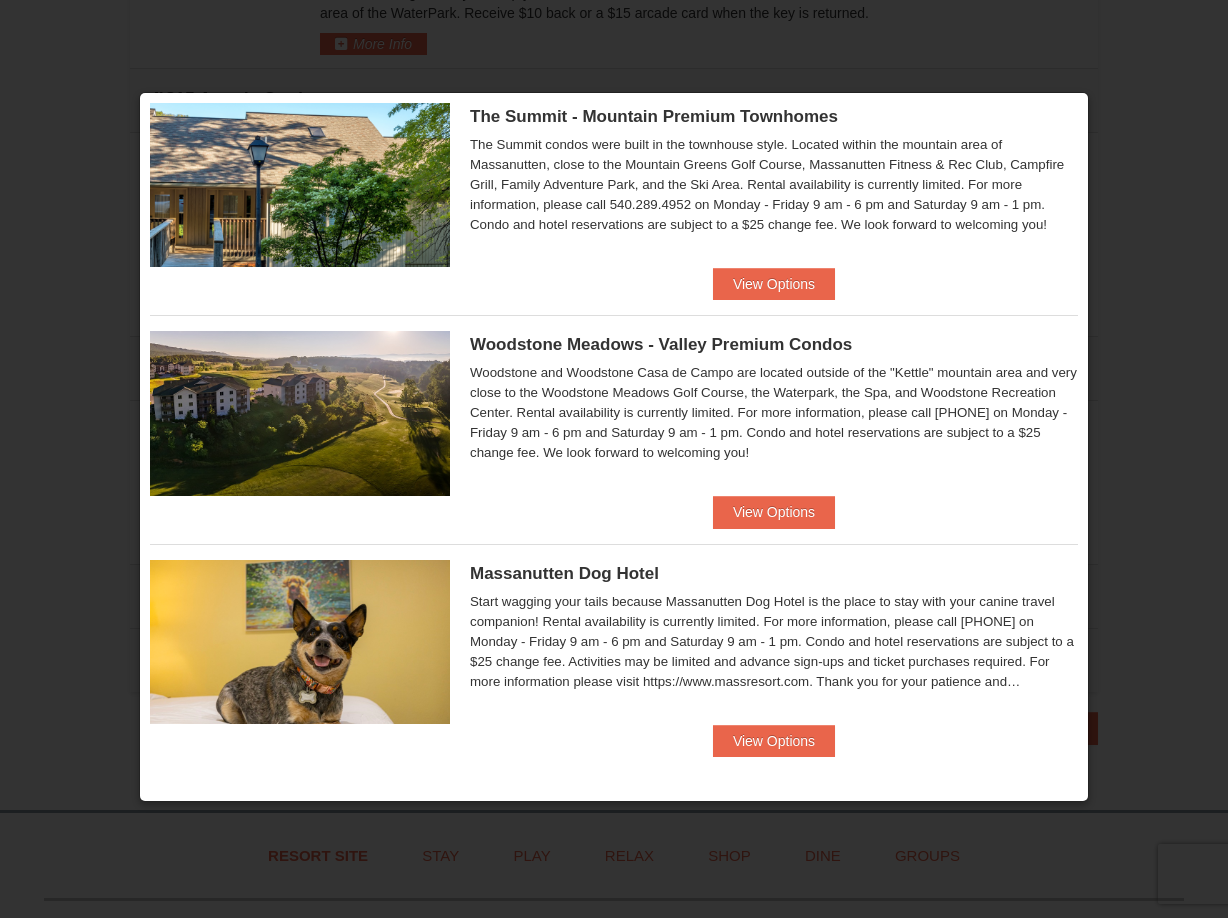click on "Start wagging your tails because Massanutten Dog Hotel is the place to stay with your canine travel companion!
Rental availability is currently limited. For more information, please call [PHONE] on Monday - Friday 9 am - 6 pm and Saturday 9 am - 1 pm. Condo and hotel reservations are subject to a $25 change fee.
Activities may be limited and advance sign-ups and ticket purchases required. For more information please visit https://www.massresort.com. Thank you for your patience and understanding. We look forward to welcoming you!" at bounding box center [774, 642] 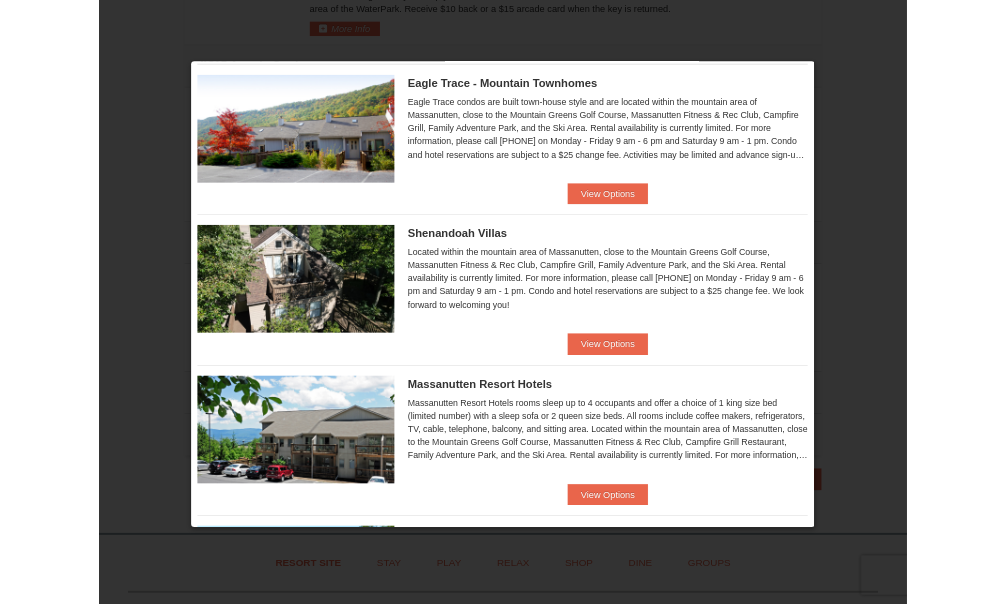 scroll, scrollTop: 43, scrollLeft: 0, axis: vertical 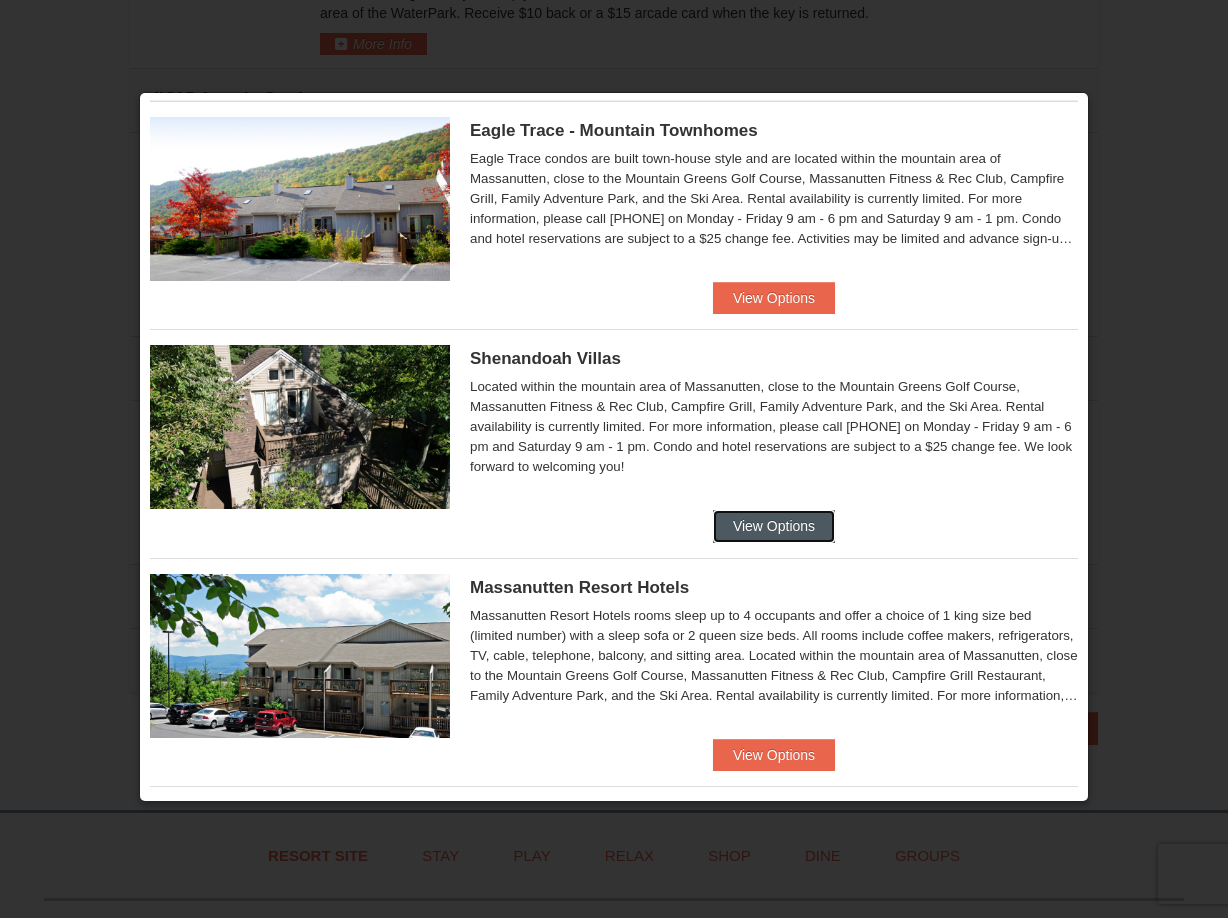 click on "View Options" at bounding box center [774, 526] 